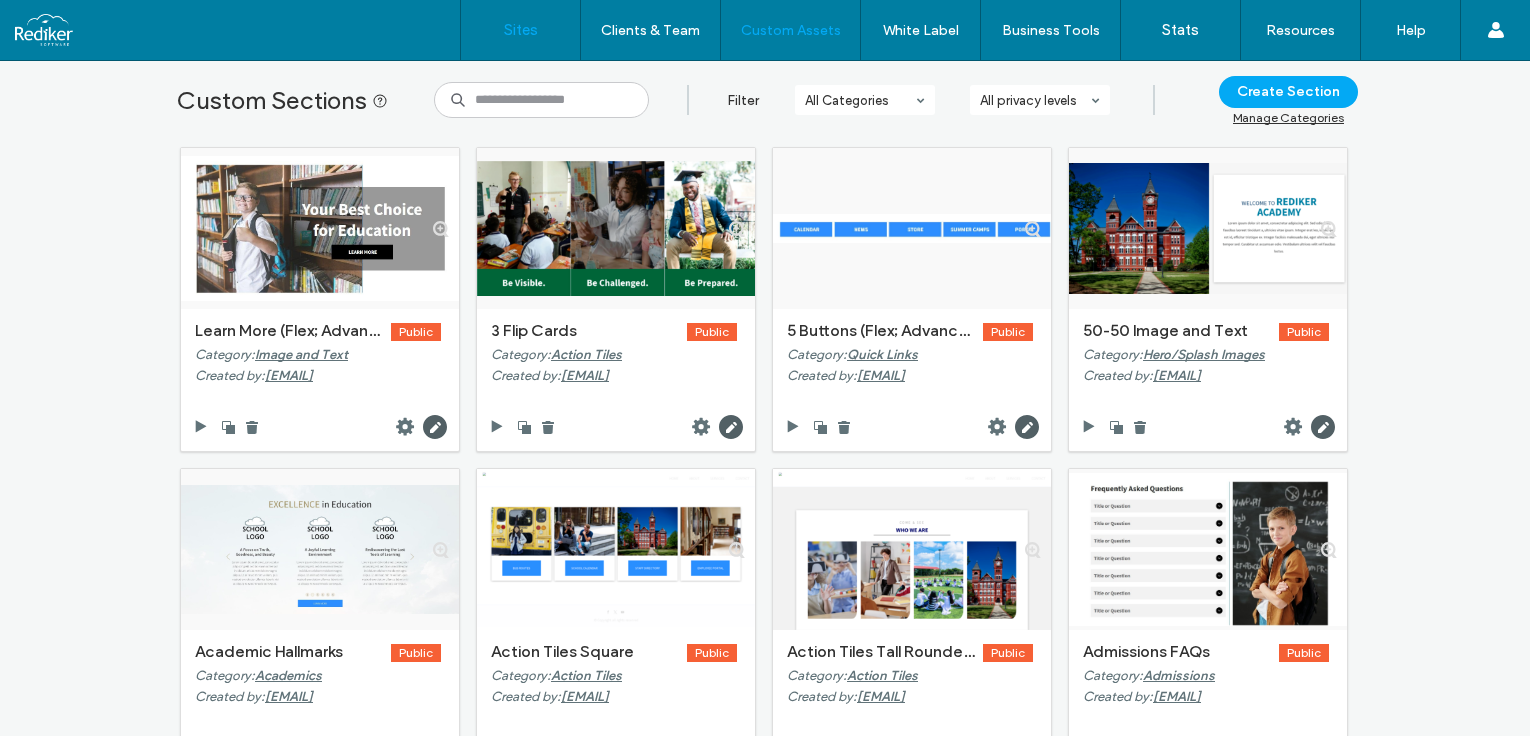 scroll, scrollTop: 0, scrollLeft: 0, axis: both 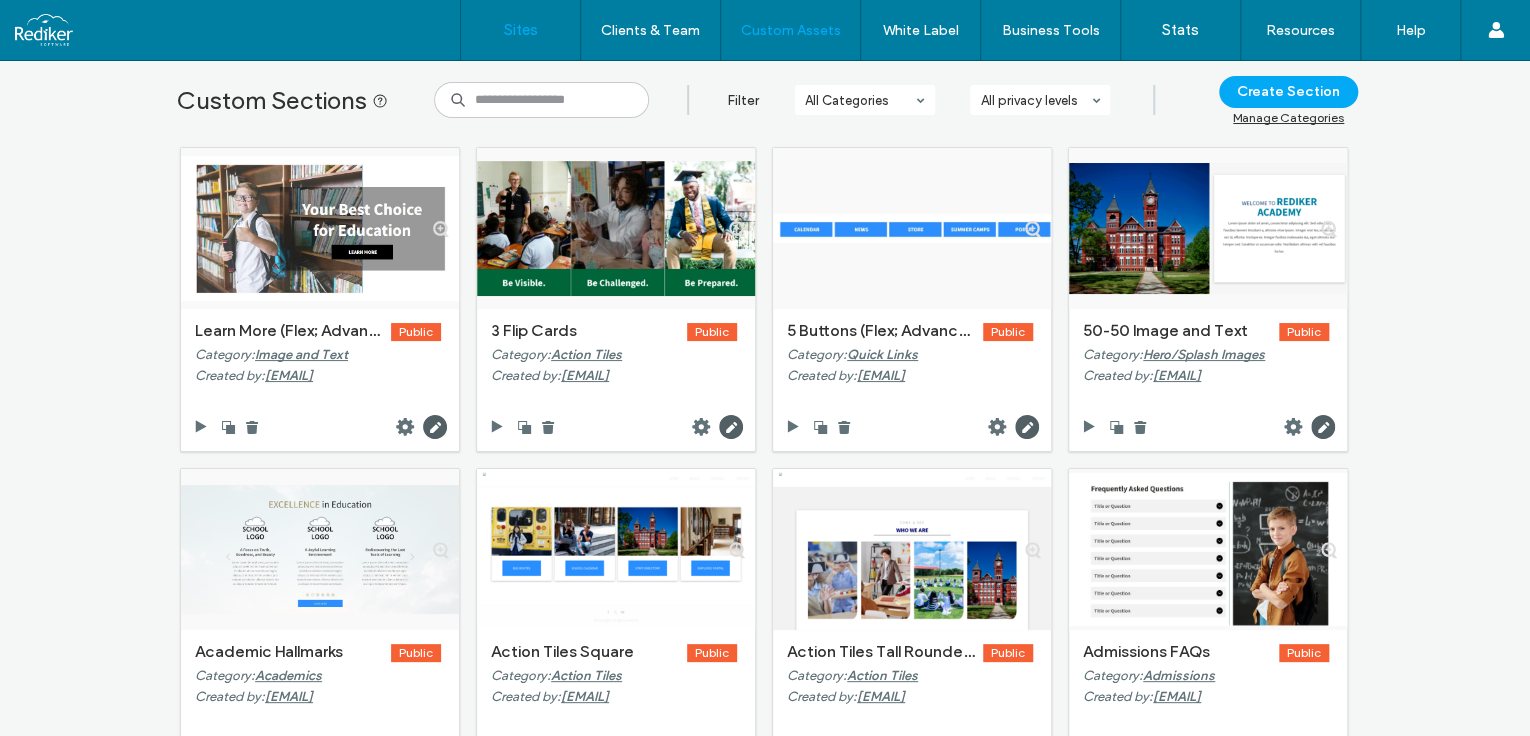 click on "Sites" at bounding box center [521, 30] 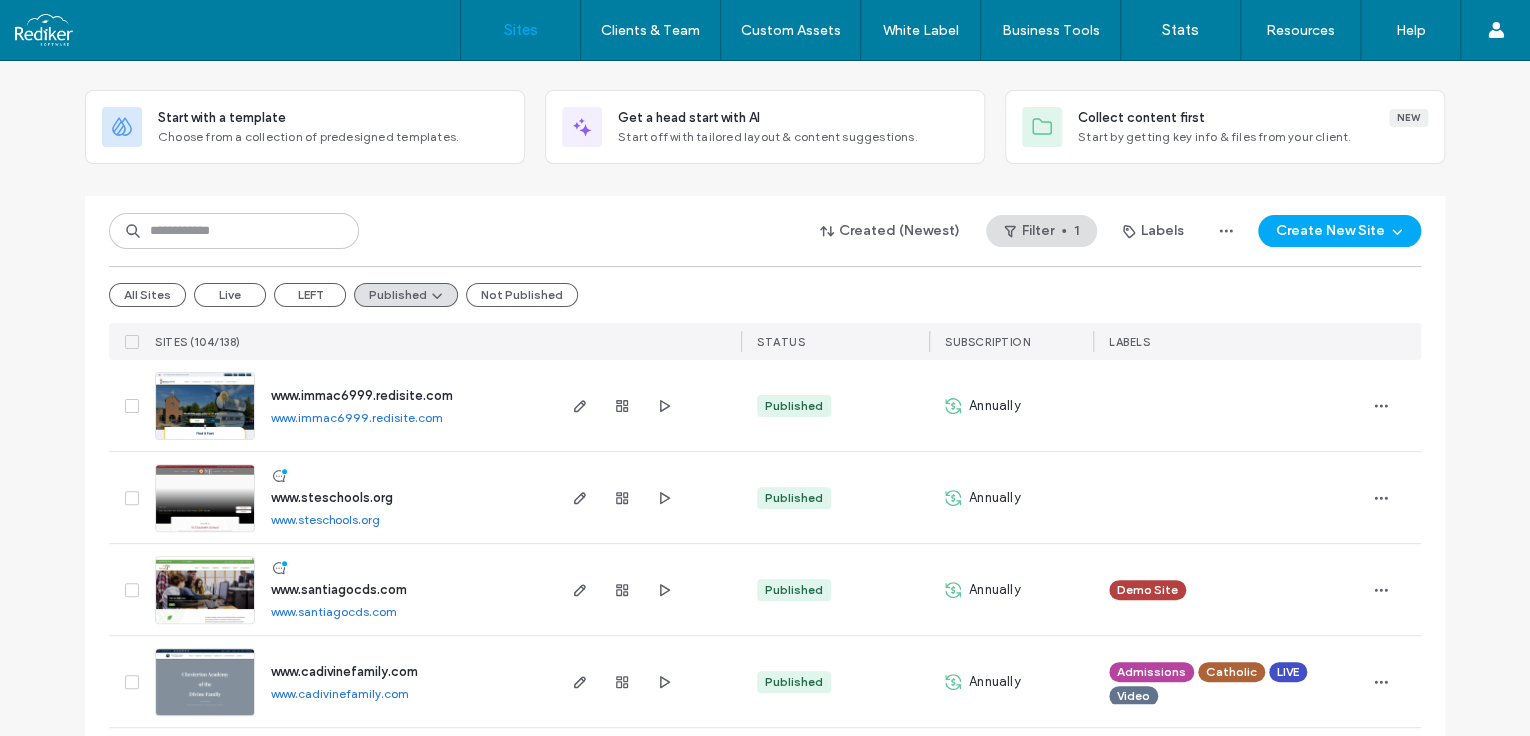 scroll, scrollTop: 0, scrollLeft: 0, axis: both 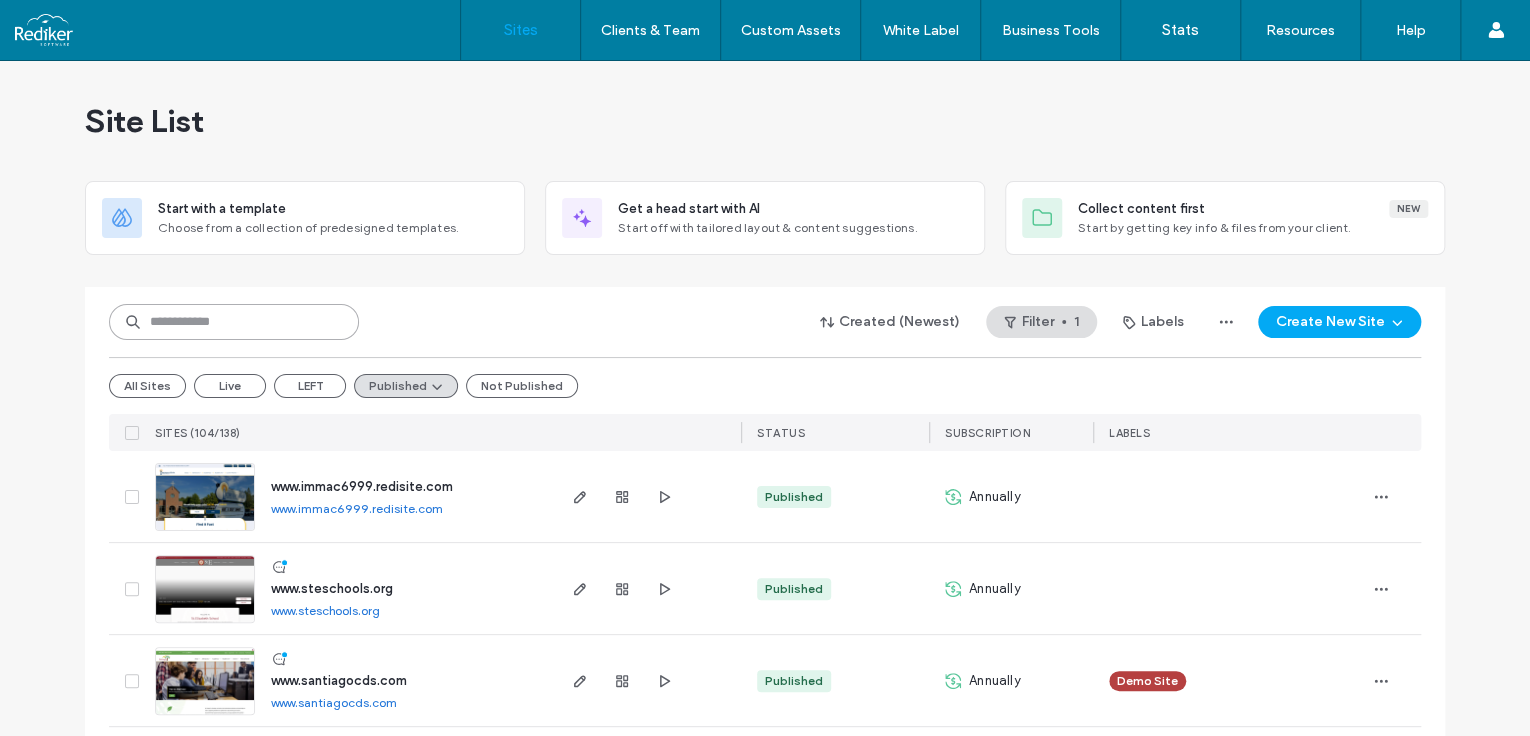click at bounding box center [234, 322] 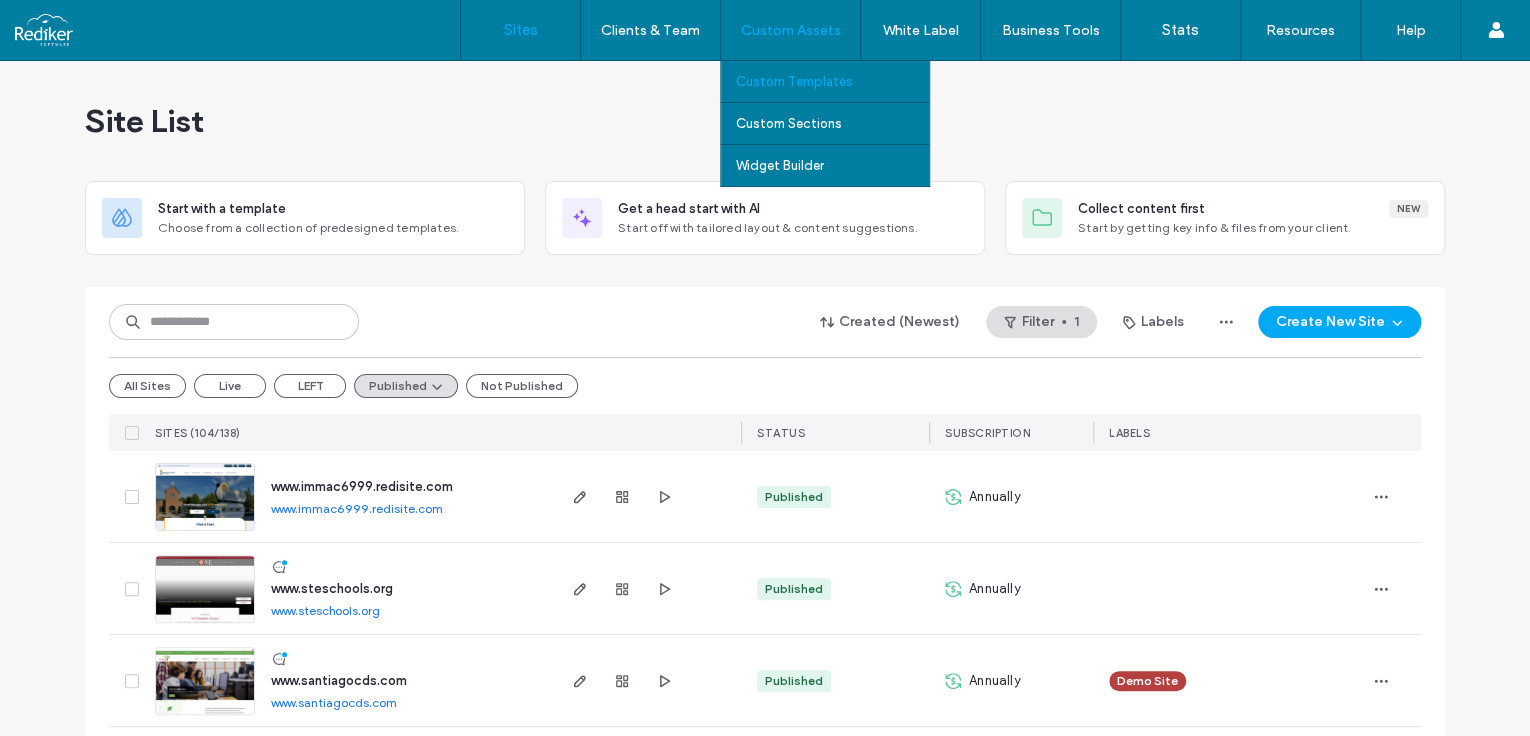 click on "Custom Templates" at bounding box center (794, 81) 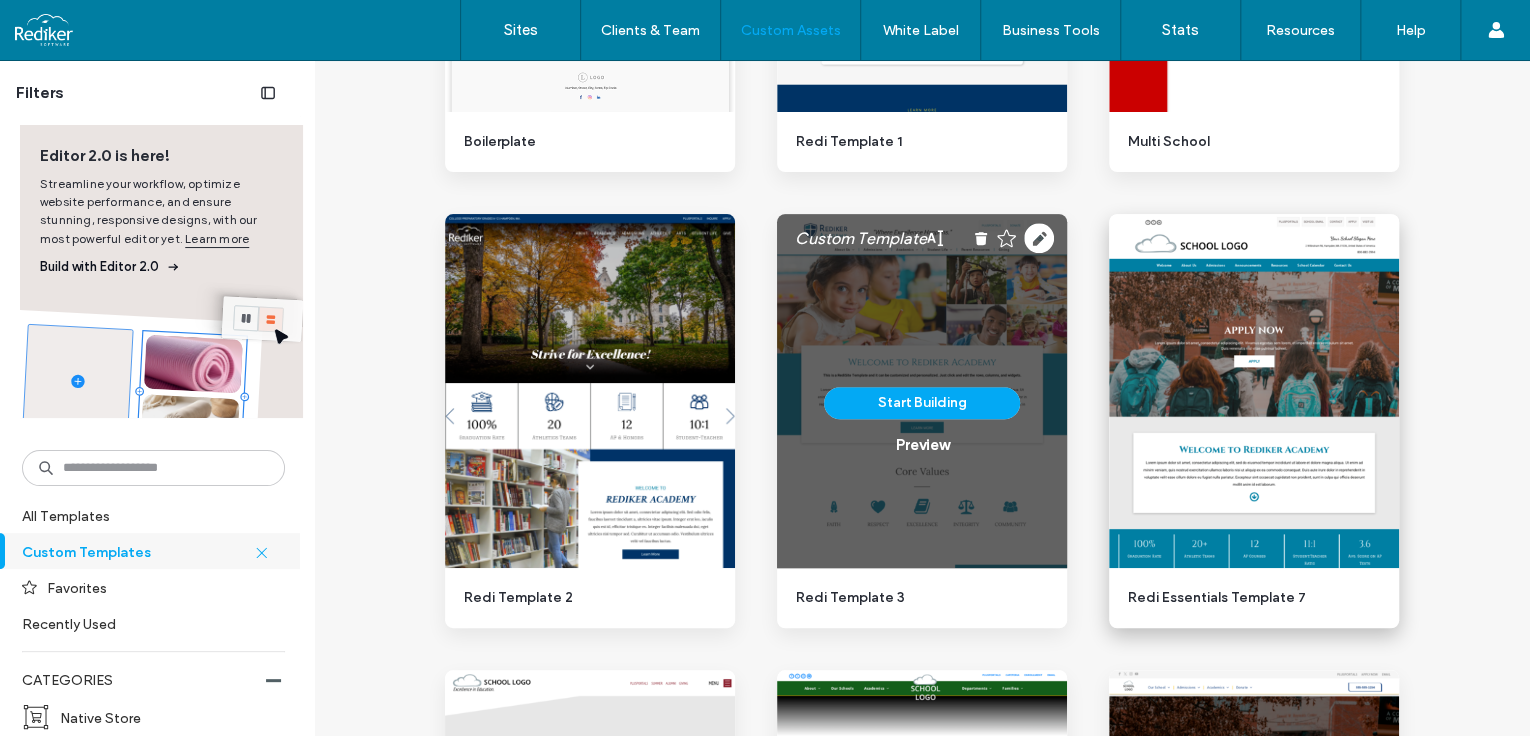 scroll, scrollTop: 480, scrollLeft: 0, axis: vertical 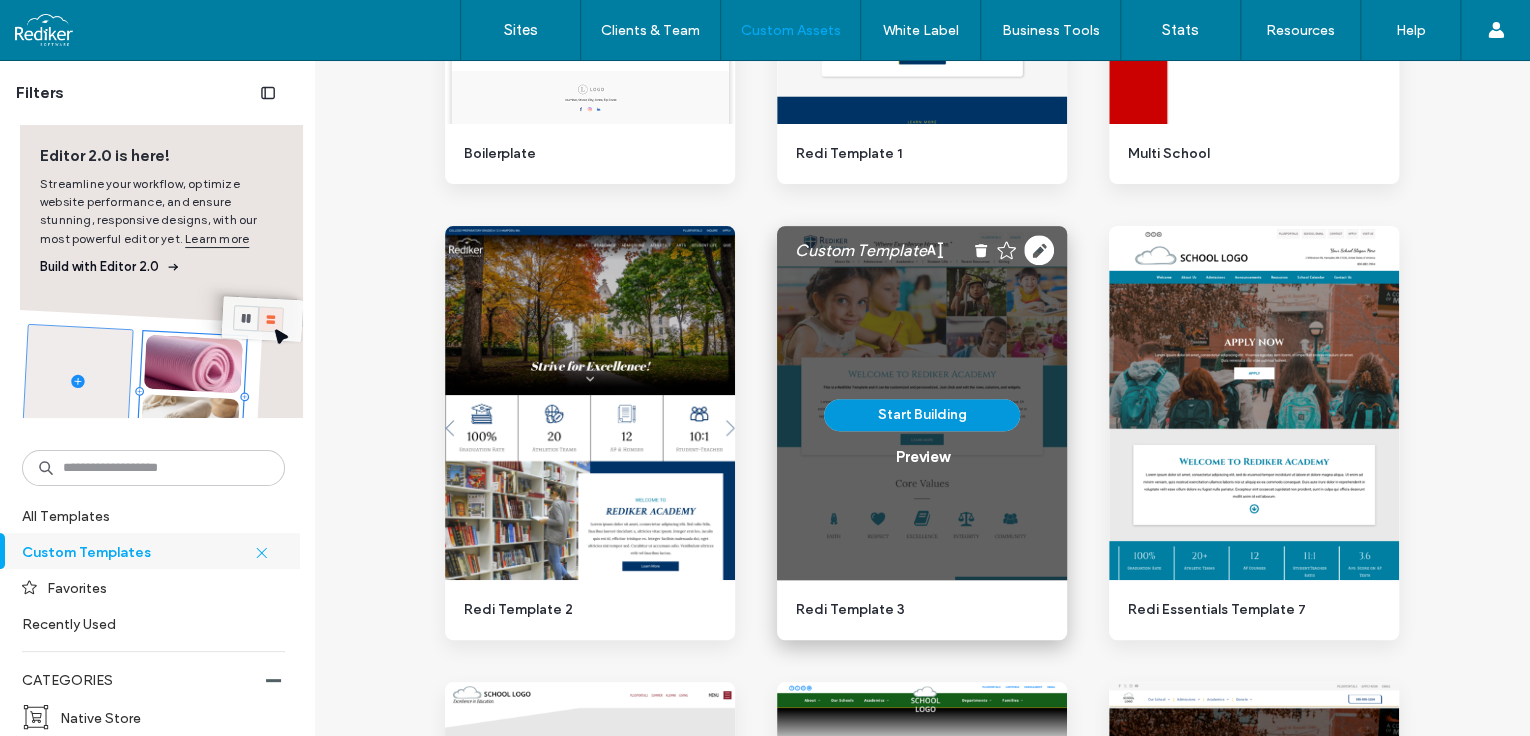click on "Start Building" at bounding box center [922, 415] 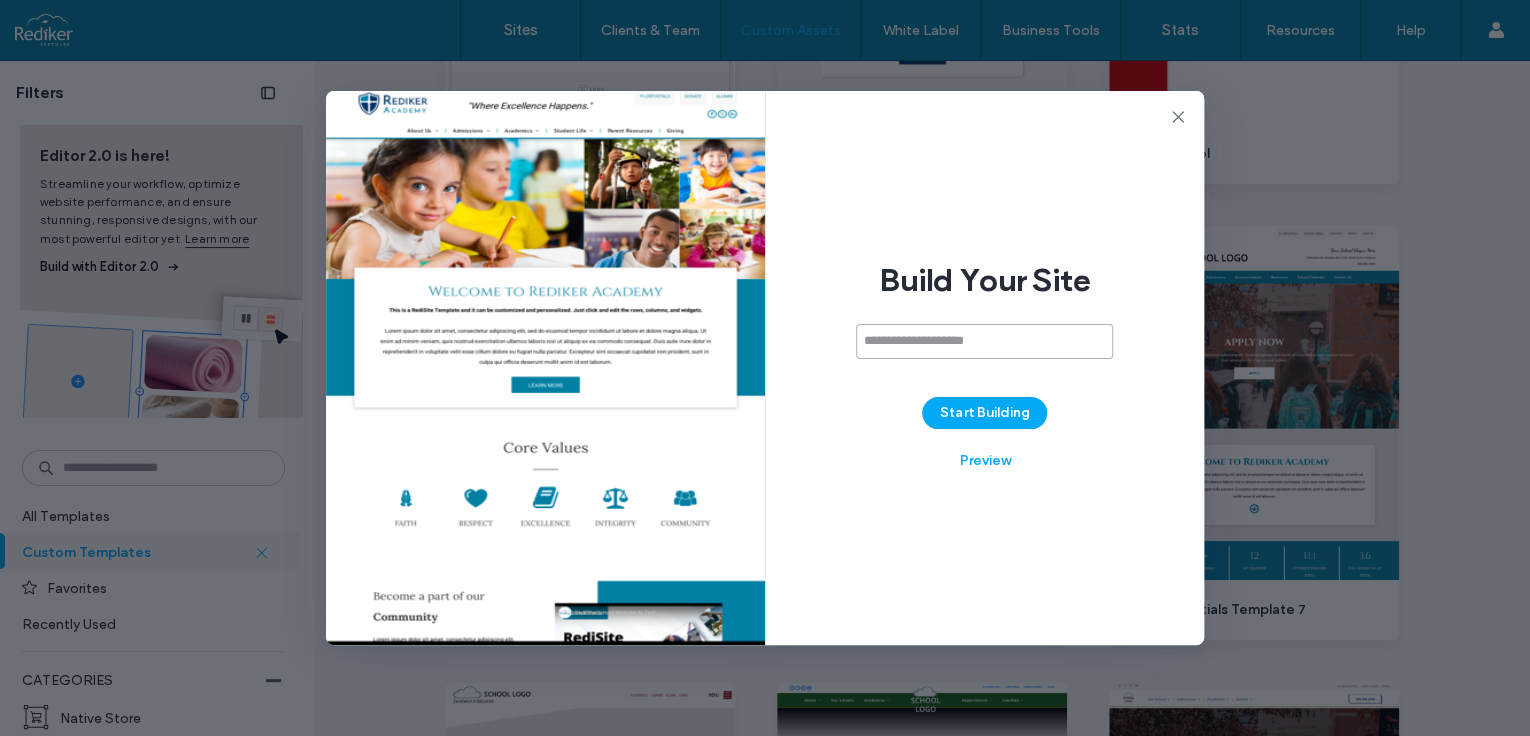 click at bounding box center (984, 341) 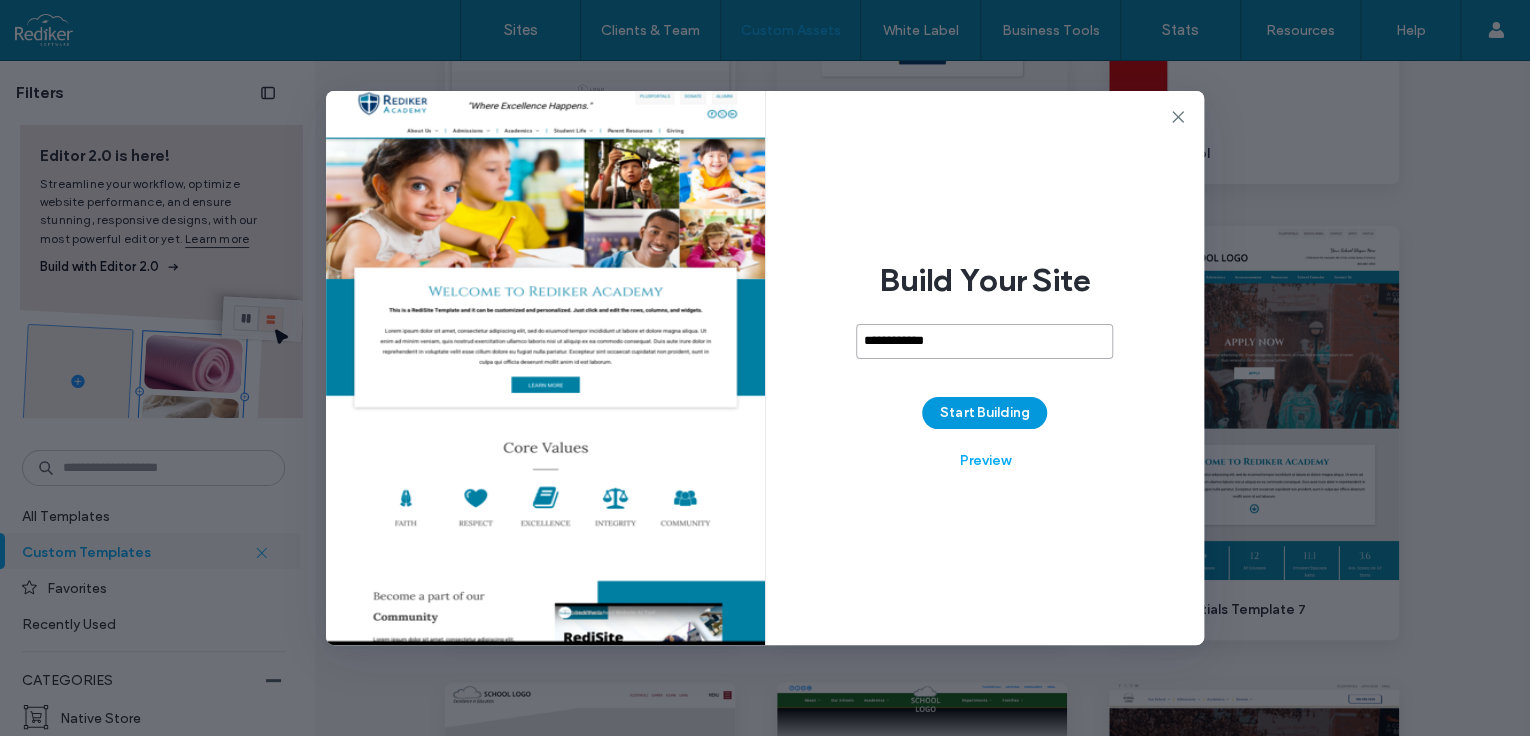 type on "**********" 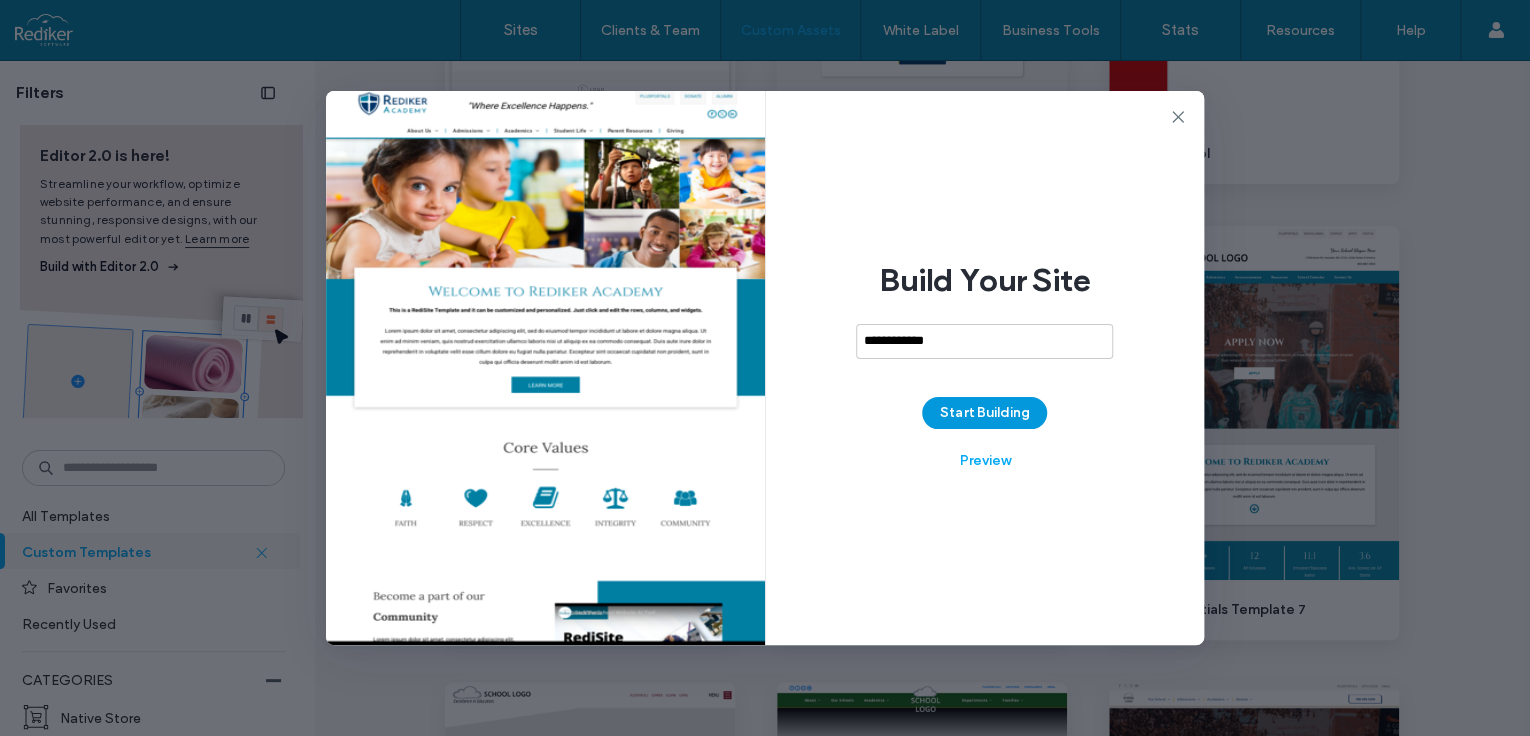 click on "Start Building" at bounding box center [984, 413] 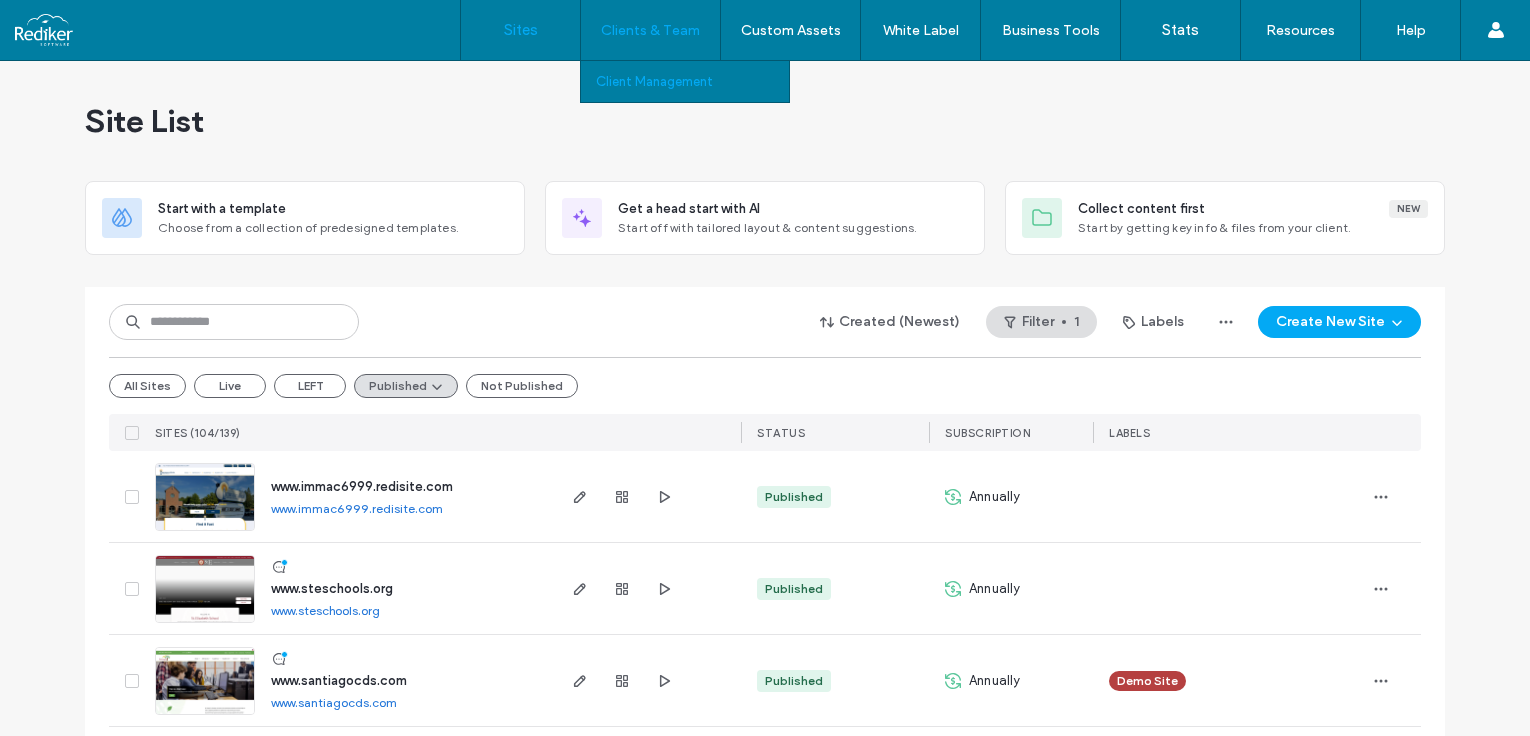 scroll, scrollTop: 0, scrollLeft: 0, axis: both 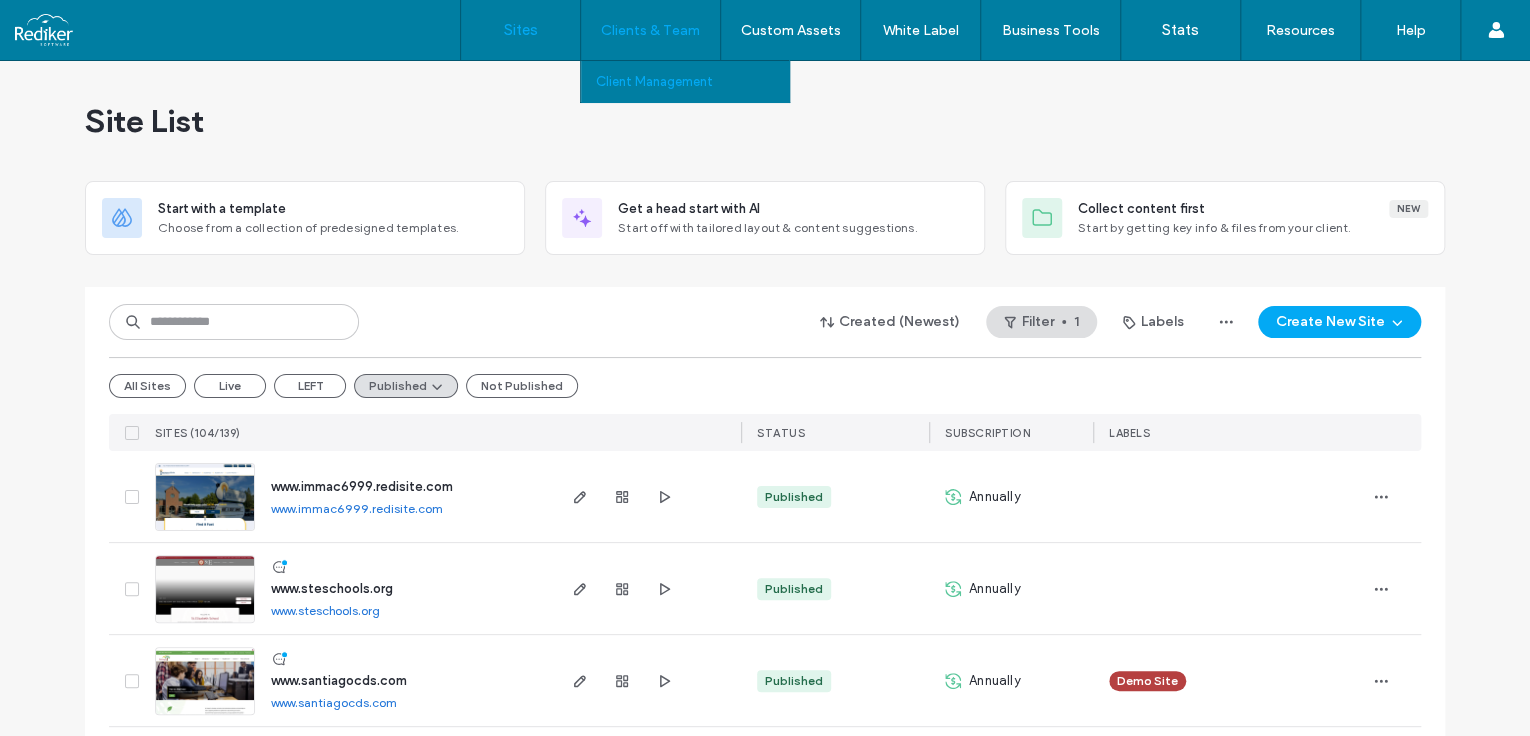 click on "Client Management" at bounding box center (654, 81) 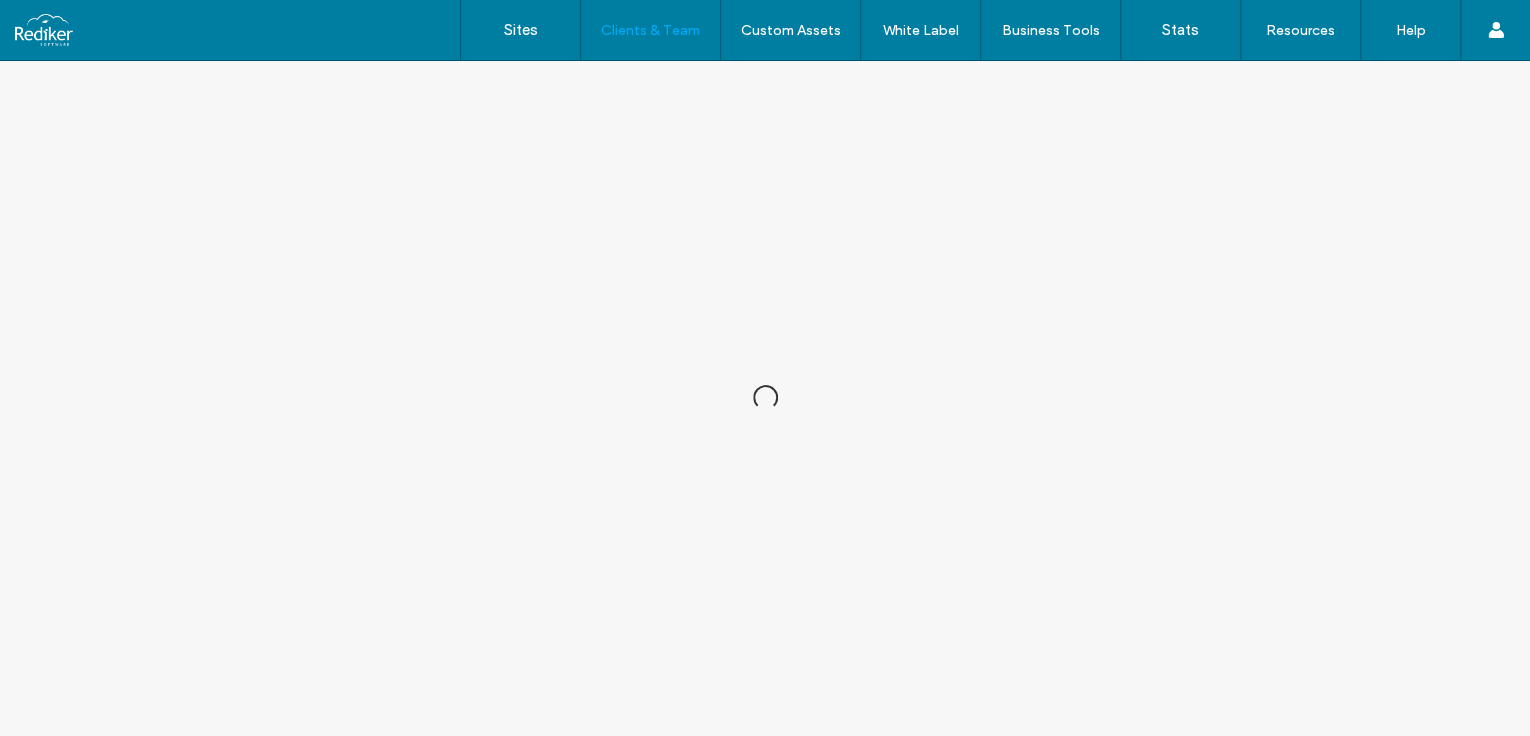 scroll, scrollTop: 0, scrollLeft: 0, axis: both 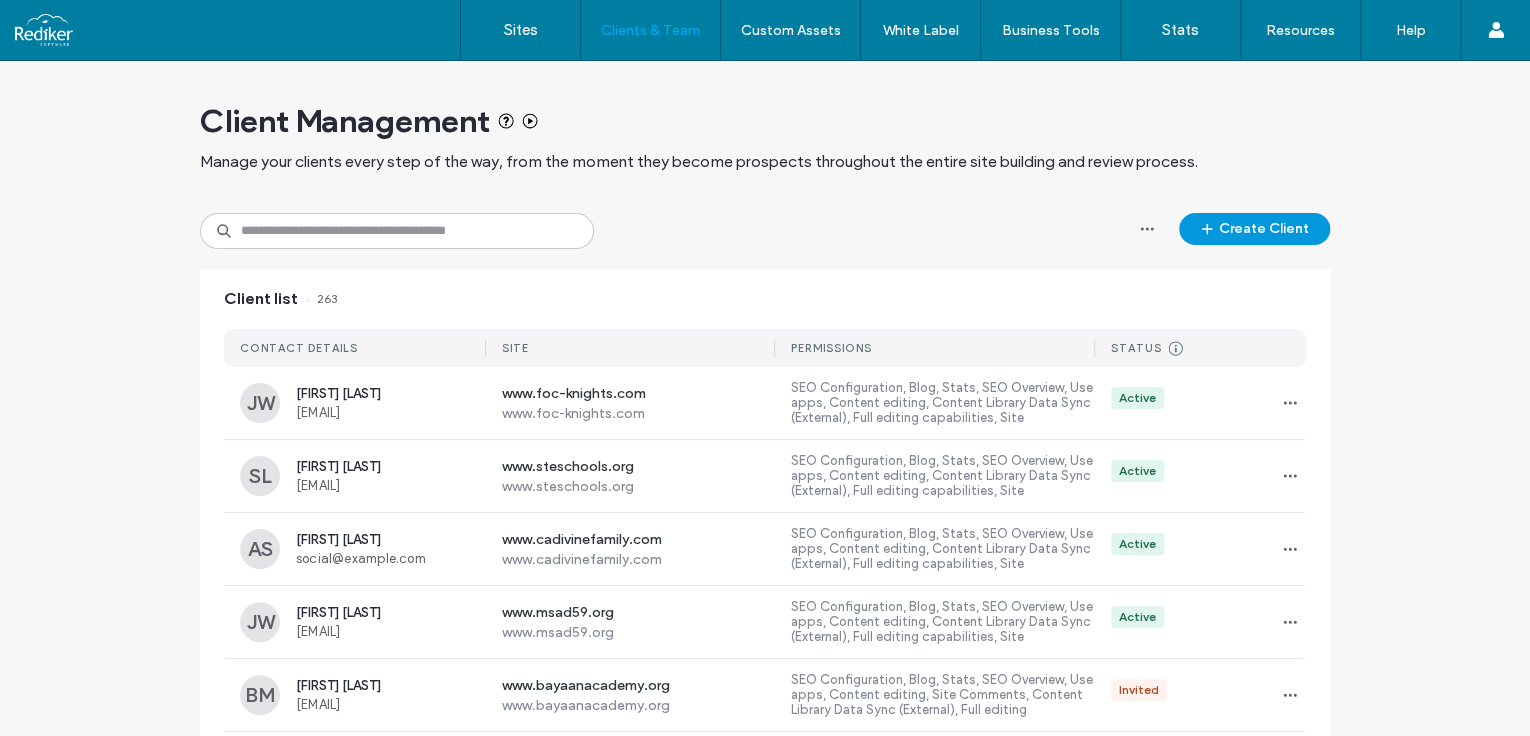 click on "Create Client" at bounding box center [1254, 229] 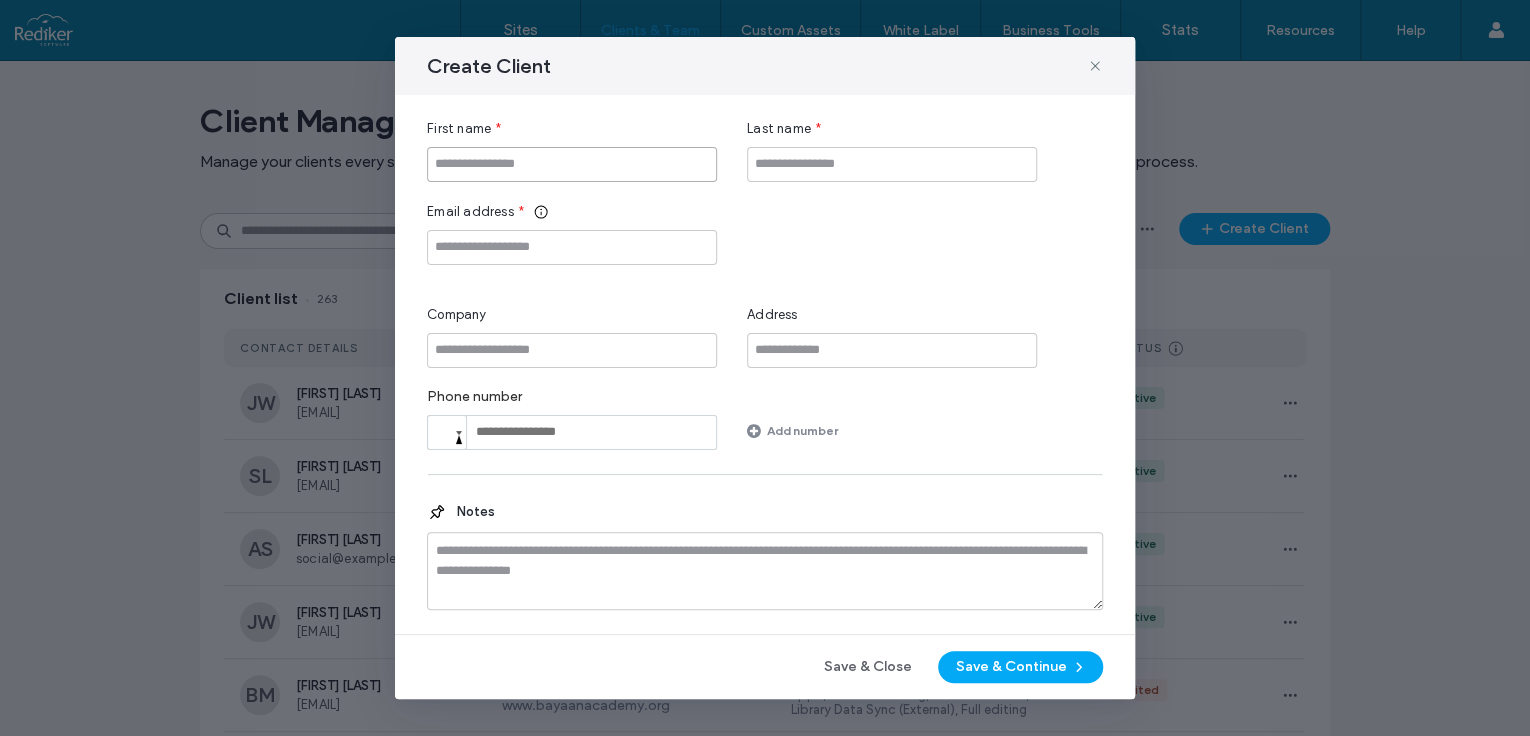 drag, startPoint x: 507, startPoint y: 164, endPoint x: 522, endPoint y: 157, distance: 16.552946 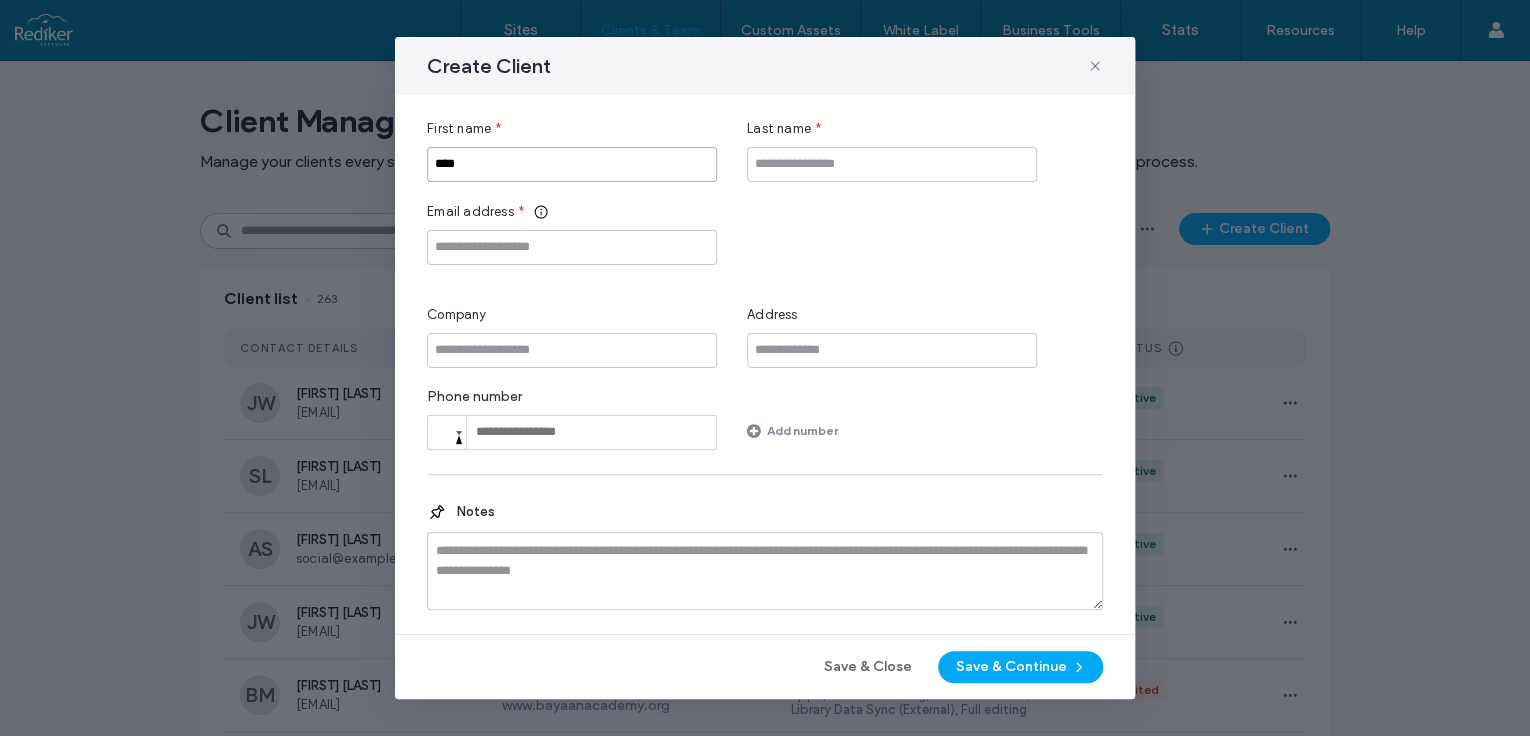 type on "****" 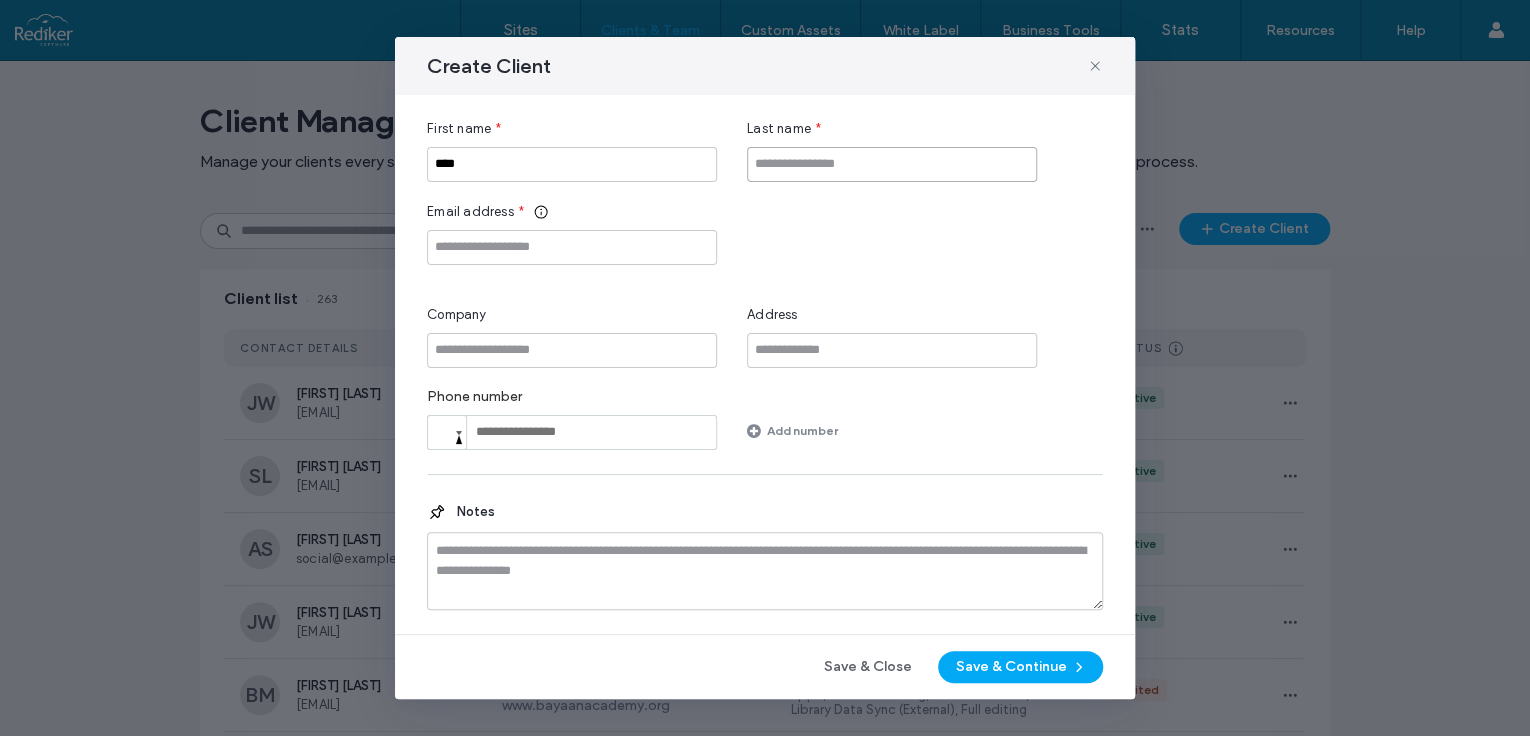 click at bounding box center [892, 164] 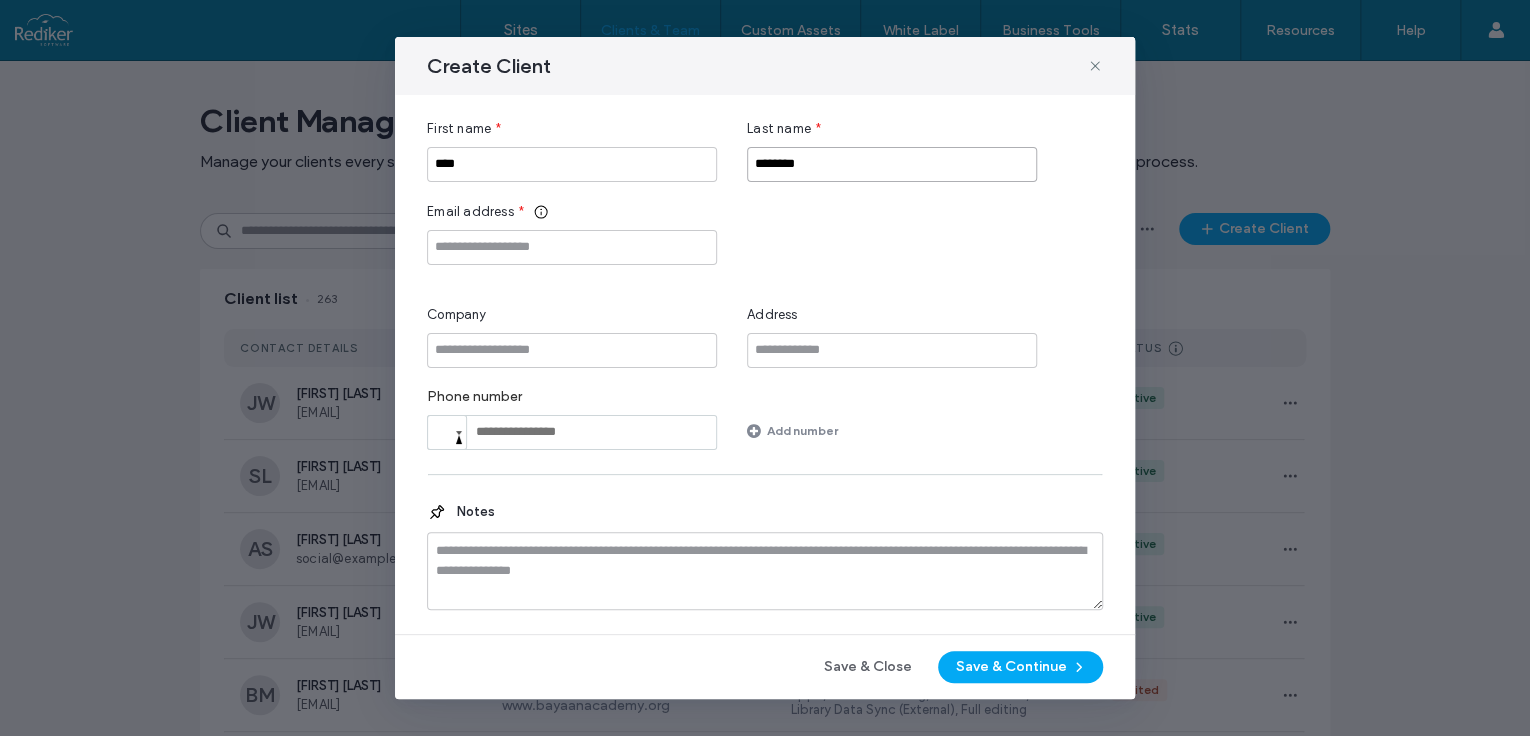 type on "********" 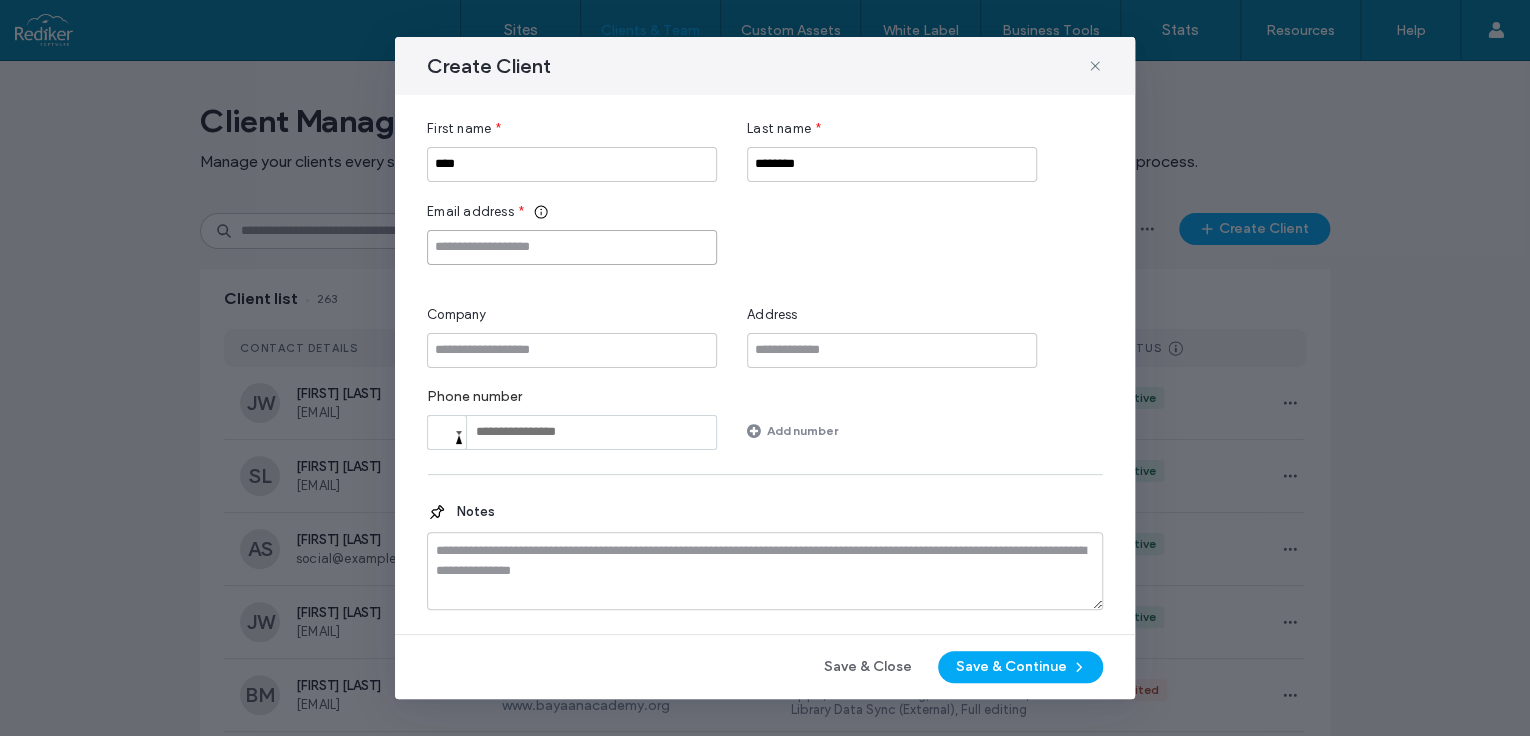 click at bounding box center (572, 247) 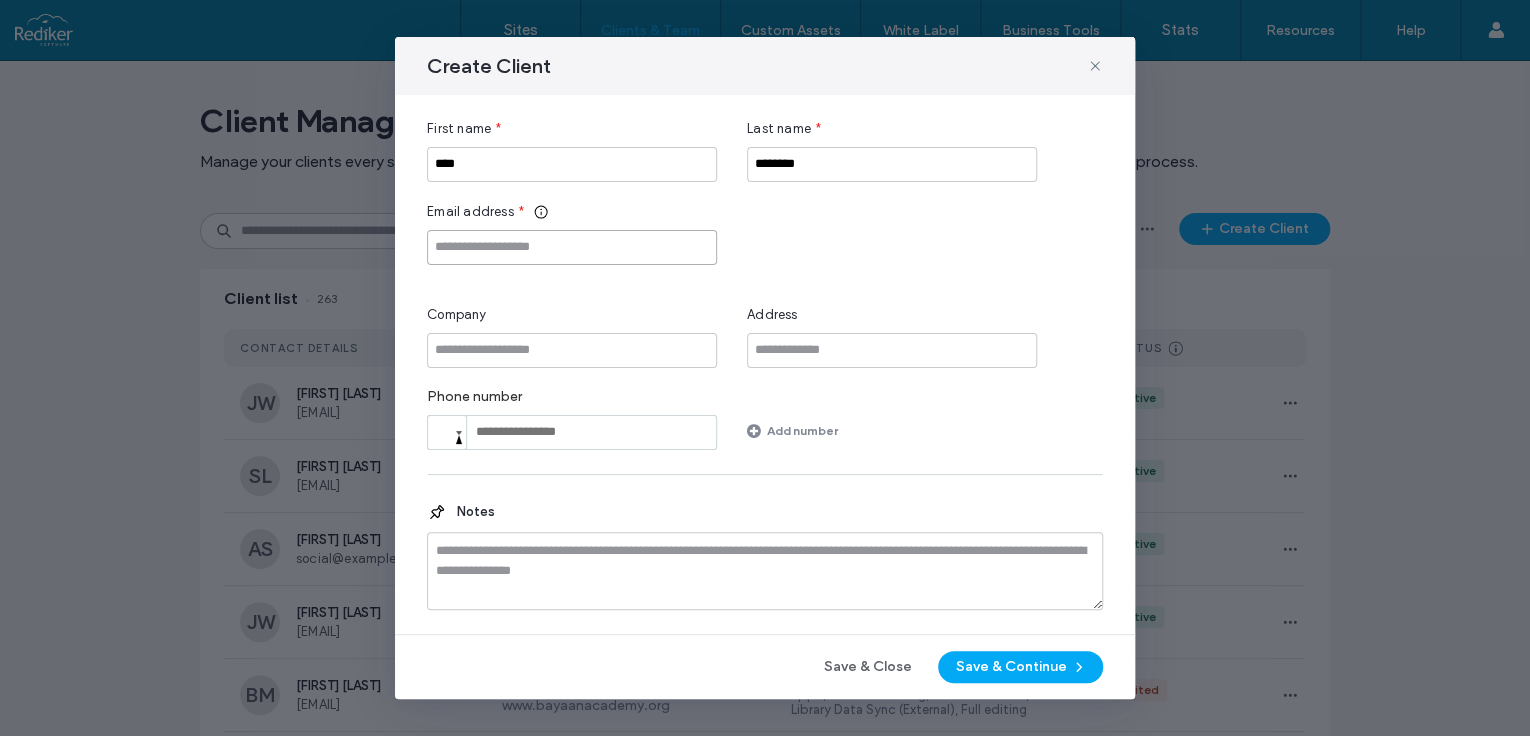 paste on "**********" 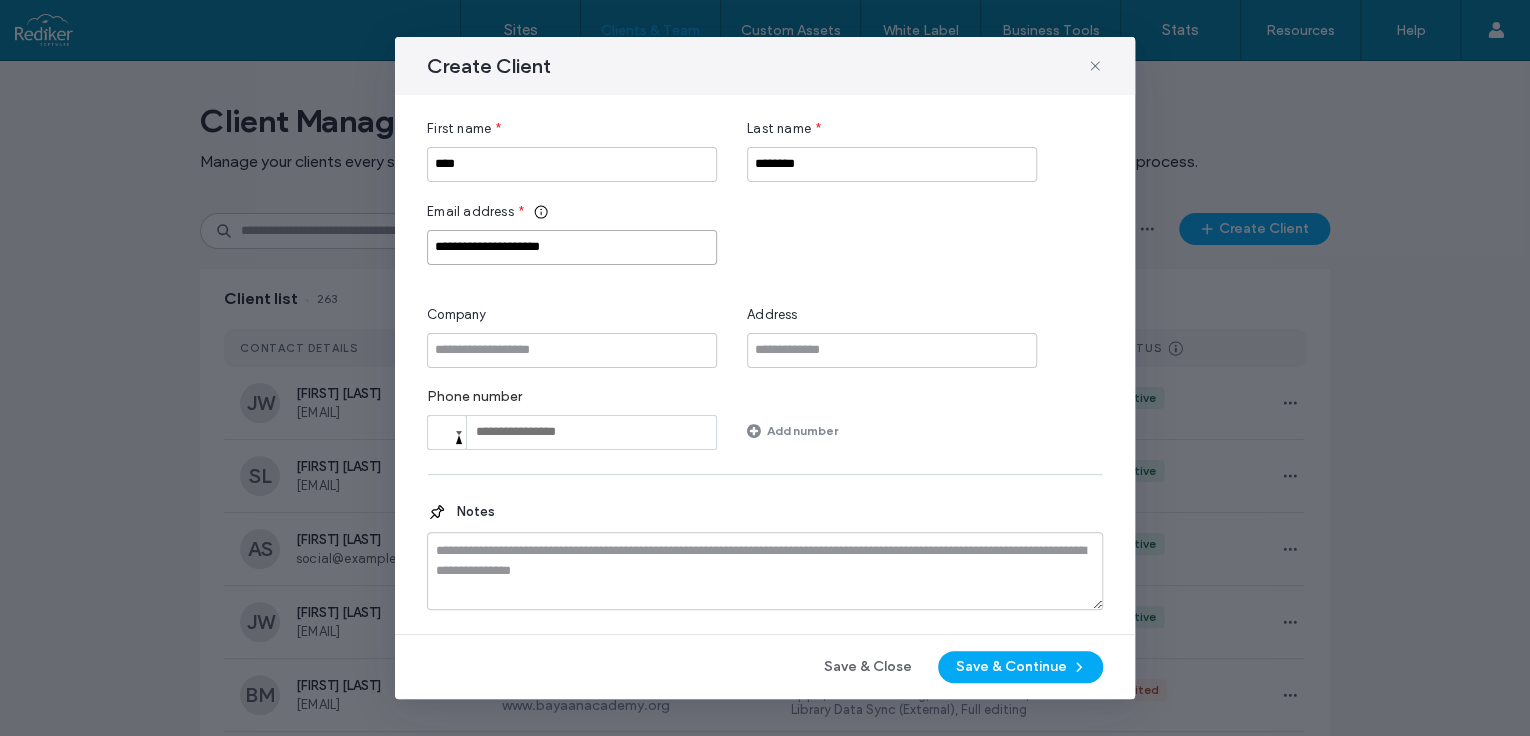 type on "**********" 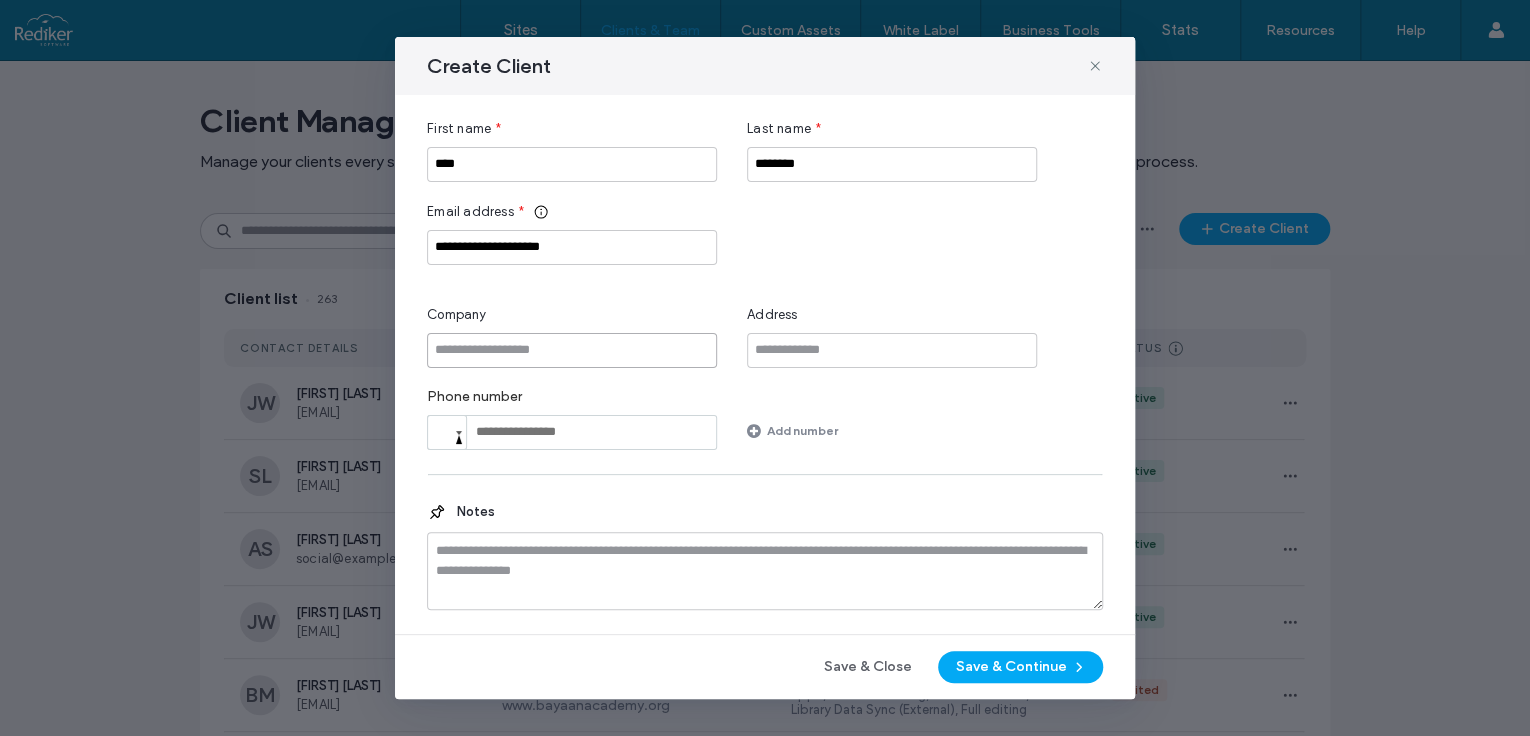 click at bounding box center [572, 350] 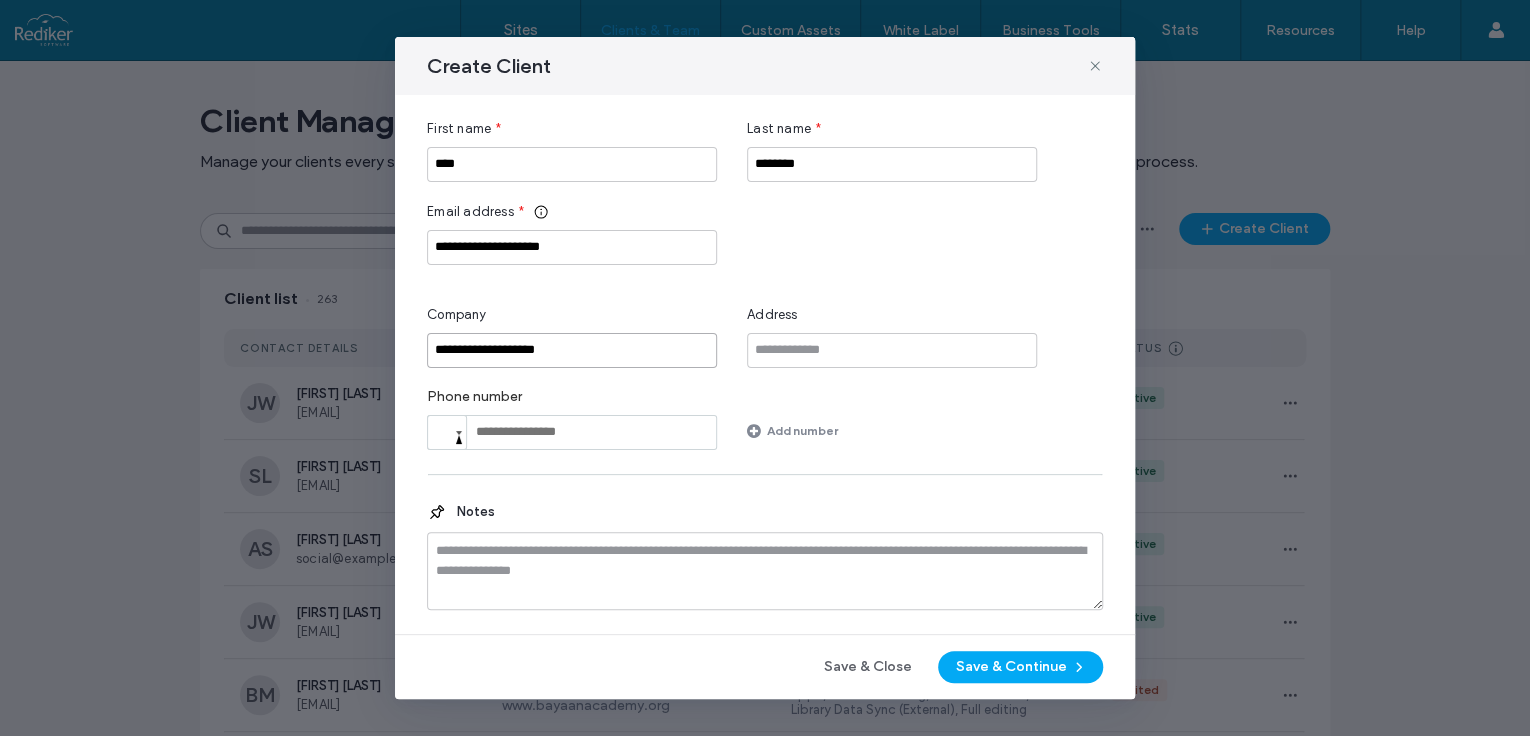 scroll, scrollTop: 1, scrollLeft: 0, axis: vertical 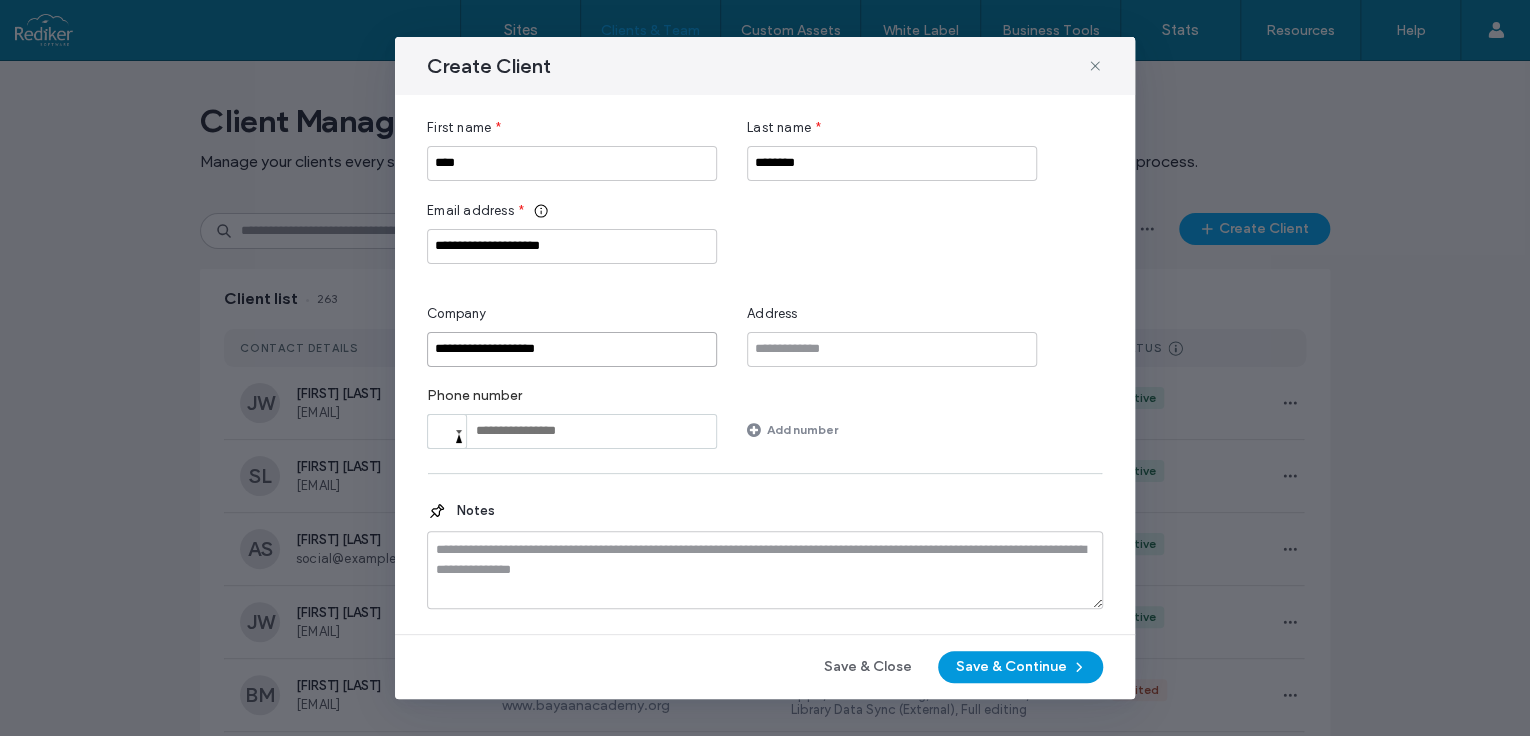 type on "**********" 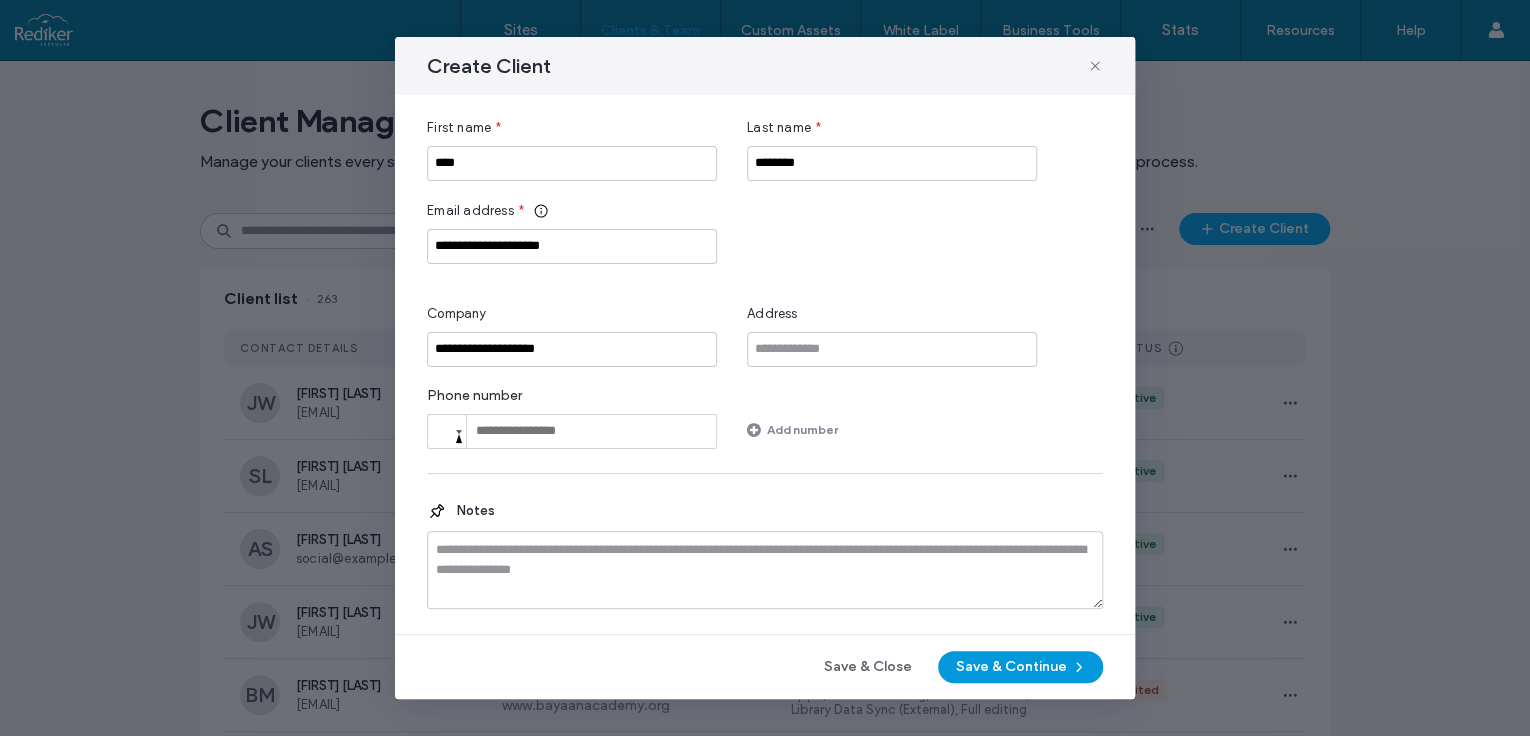 click on "Save & Continue" at bounding box center (1020, 667) 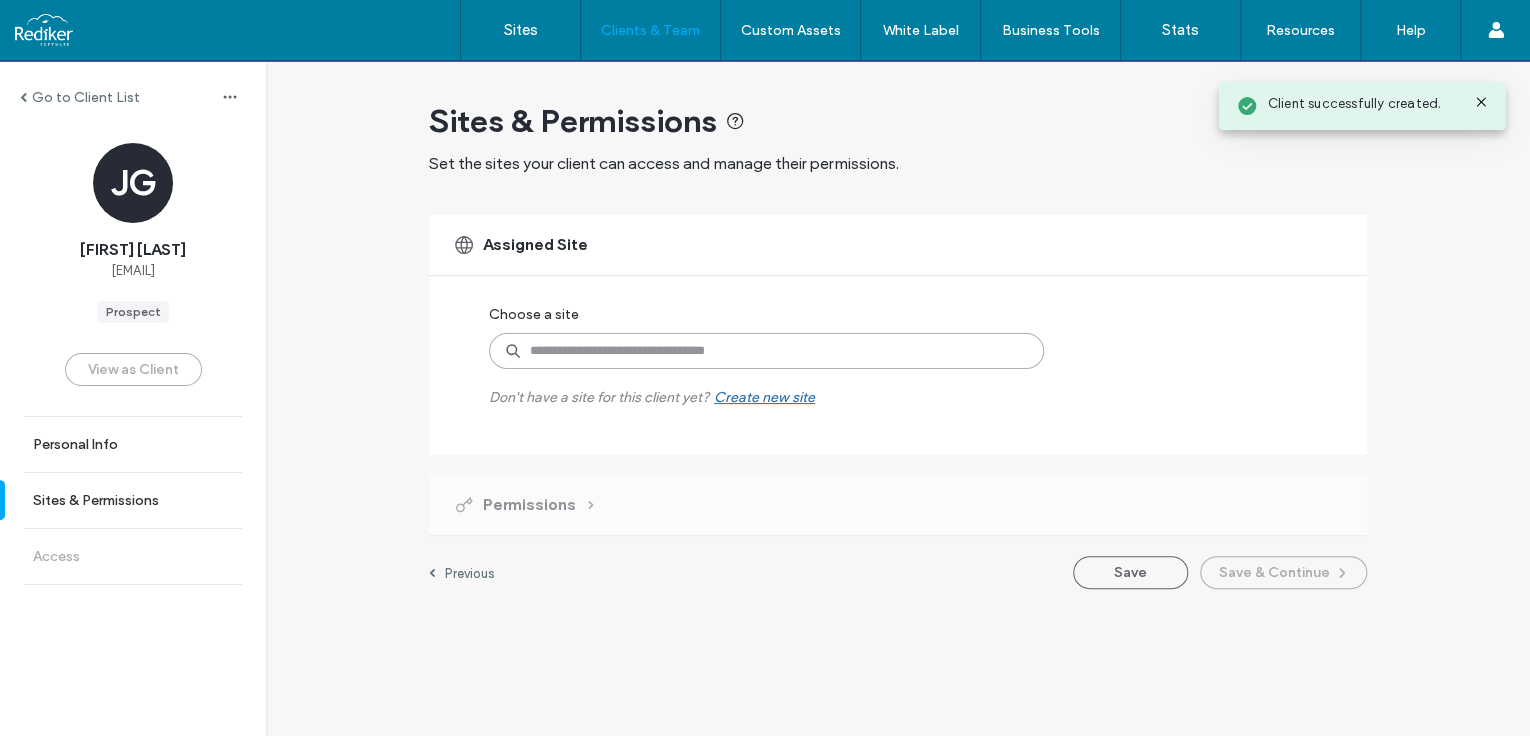 click at bounding box center (766, 351) 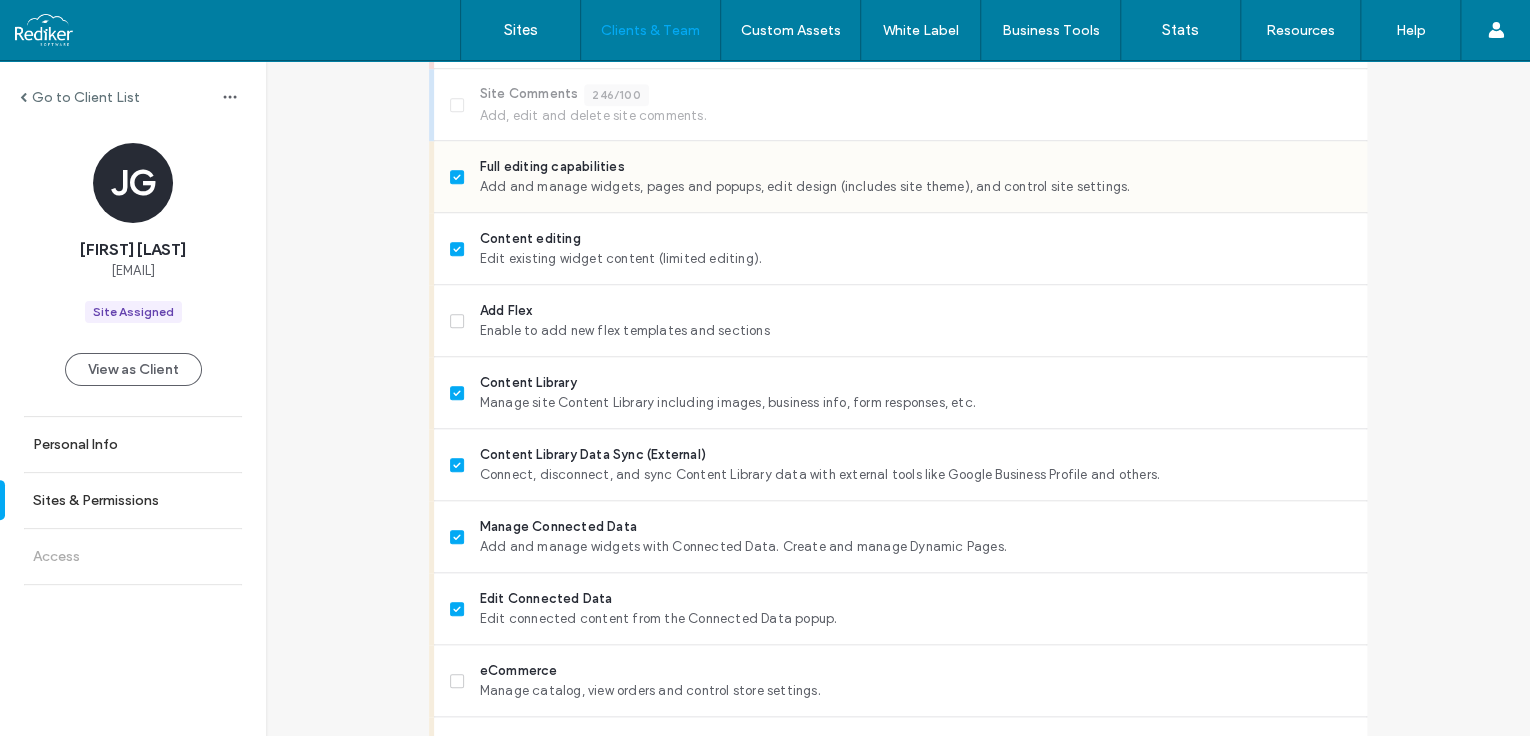 scroll, scrollTop: 720, scrollLeft: 0, axis: vertical 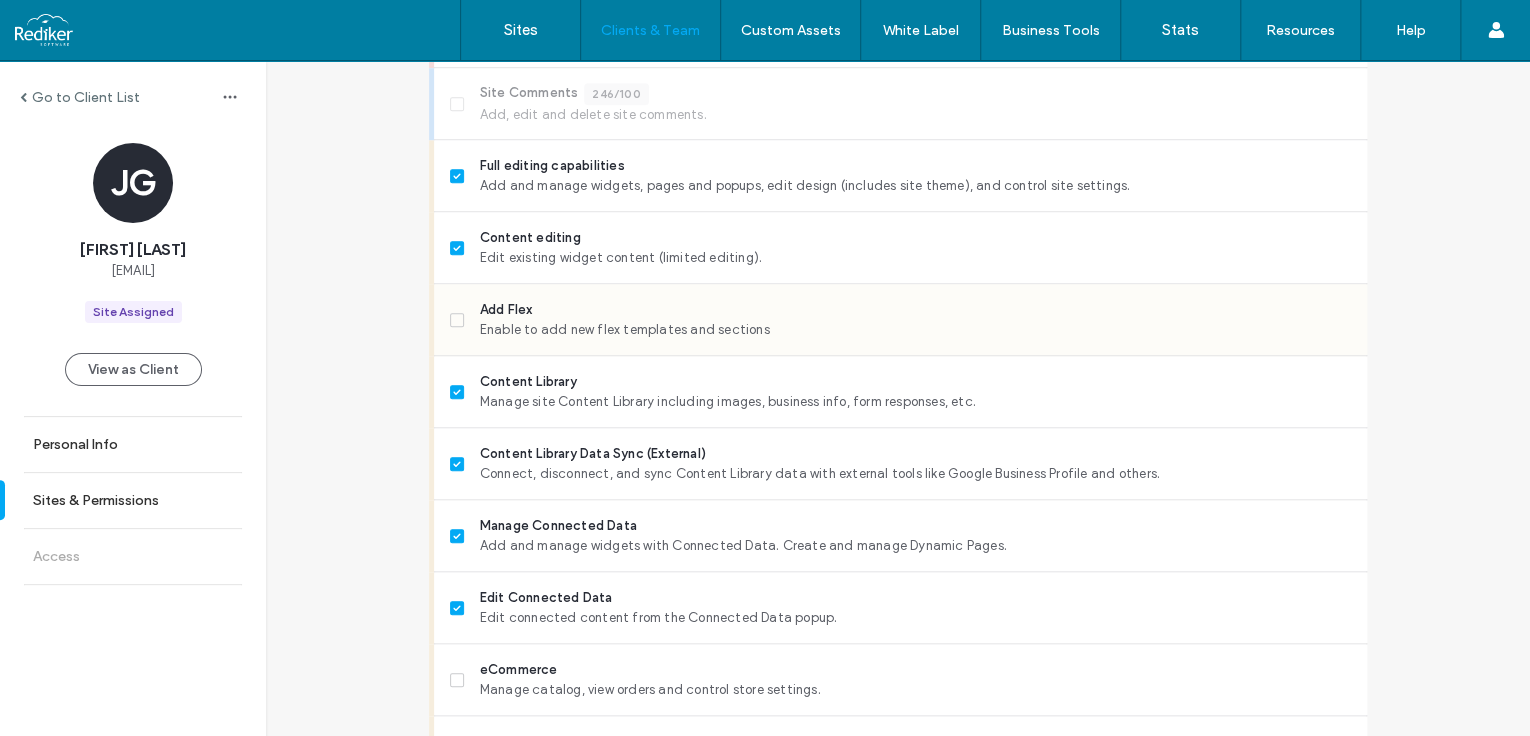 click on "Add Flex" at bounding box center (915, 310) 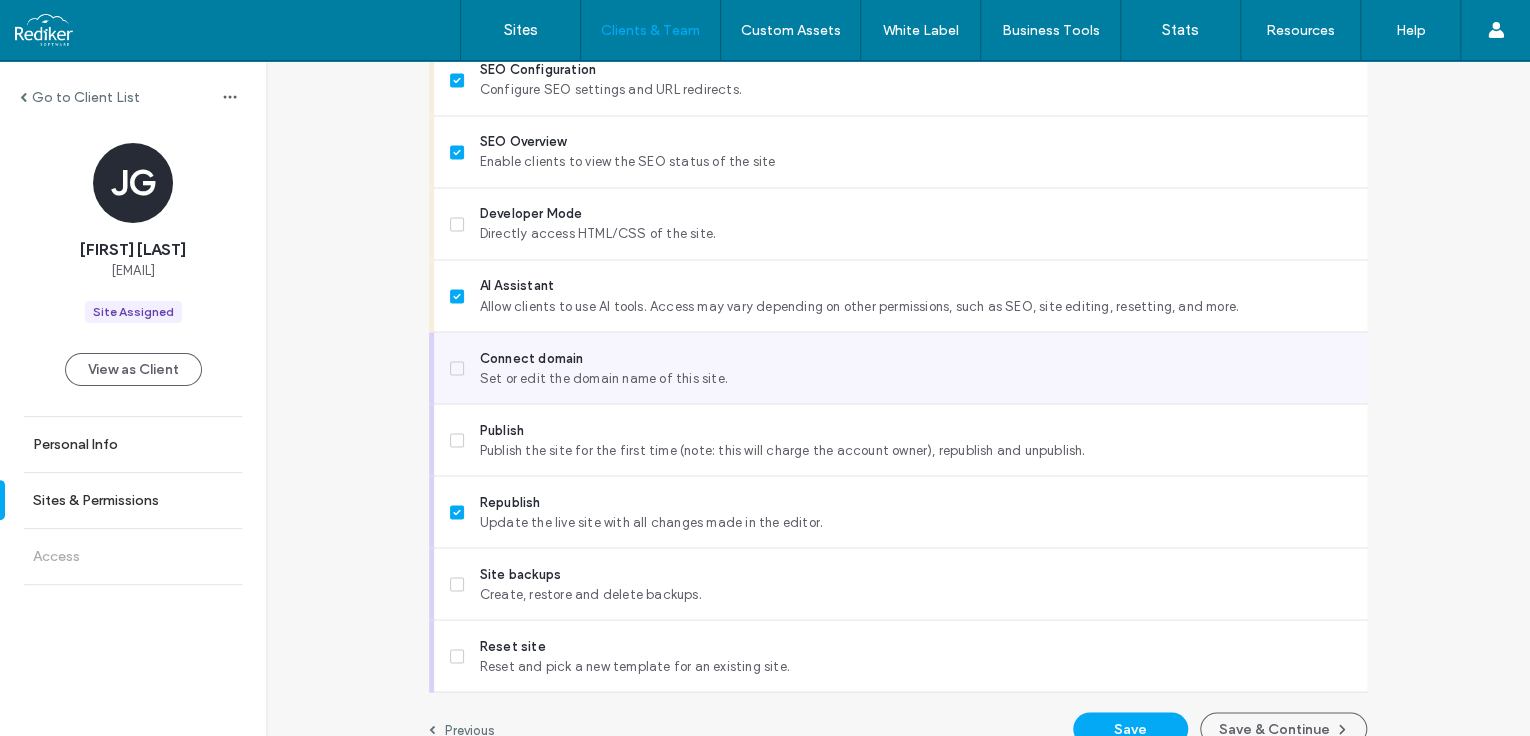 scroll, scrollTop: 1708, scrollLeft: 0, axis: vertical 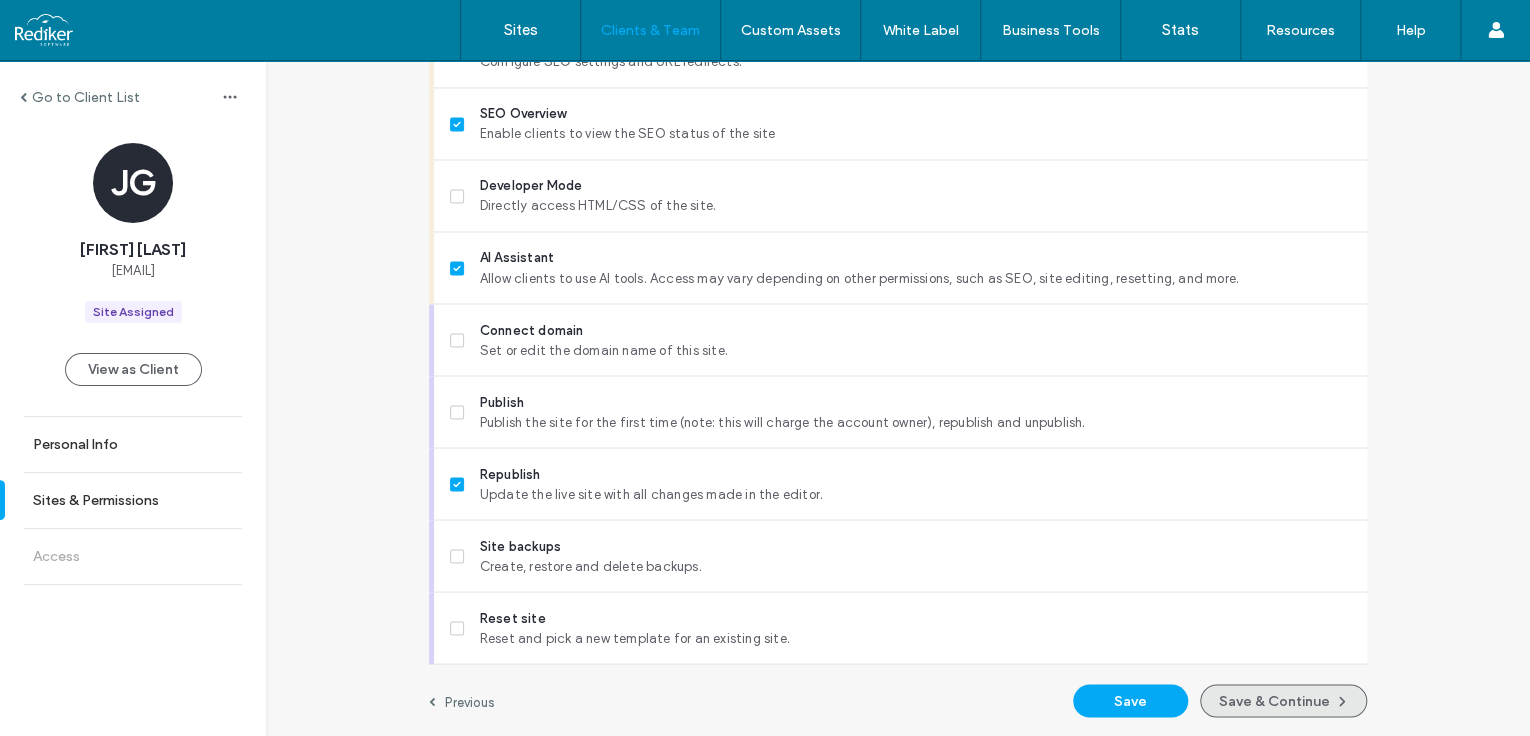 click at bounding box center (1340, 700) 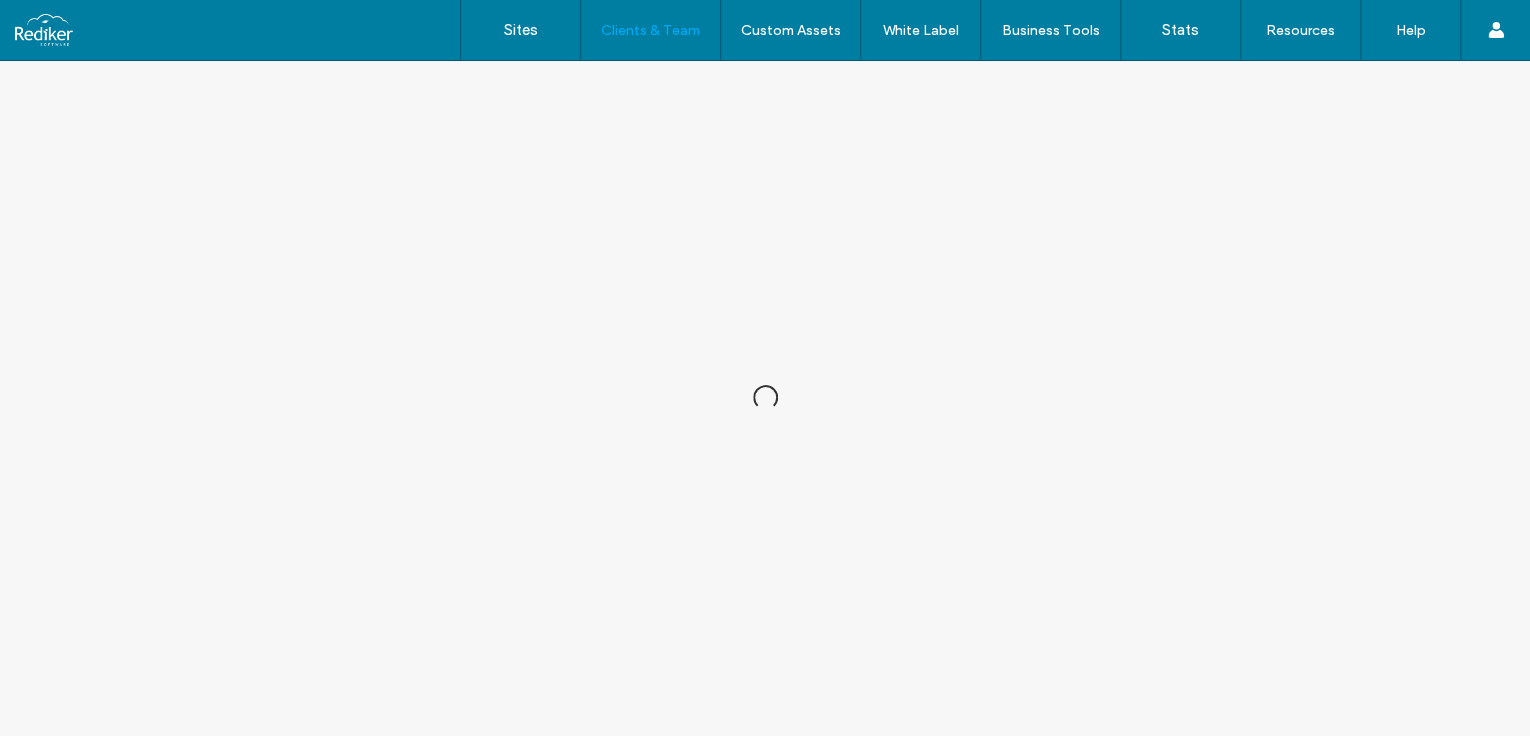 scroll, scrollTop: 0, scrollLeft: 0, axis: both 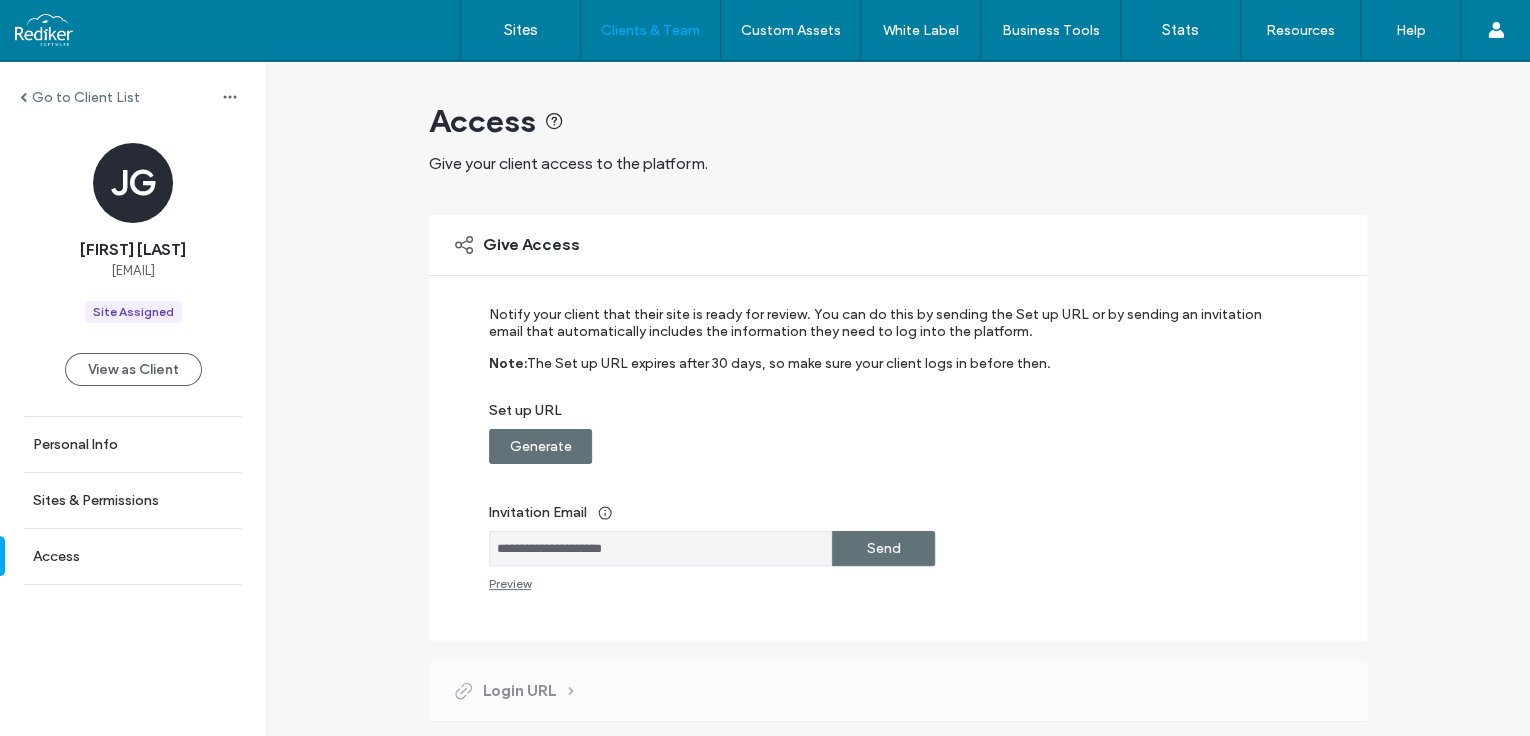 click on "Generate" at bounding box center (541, 446) 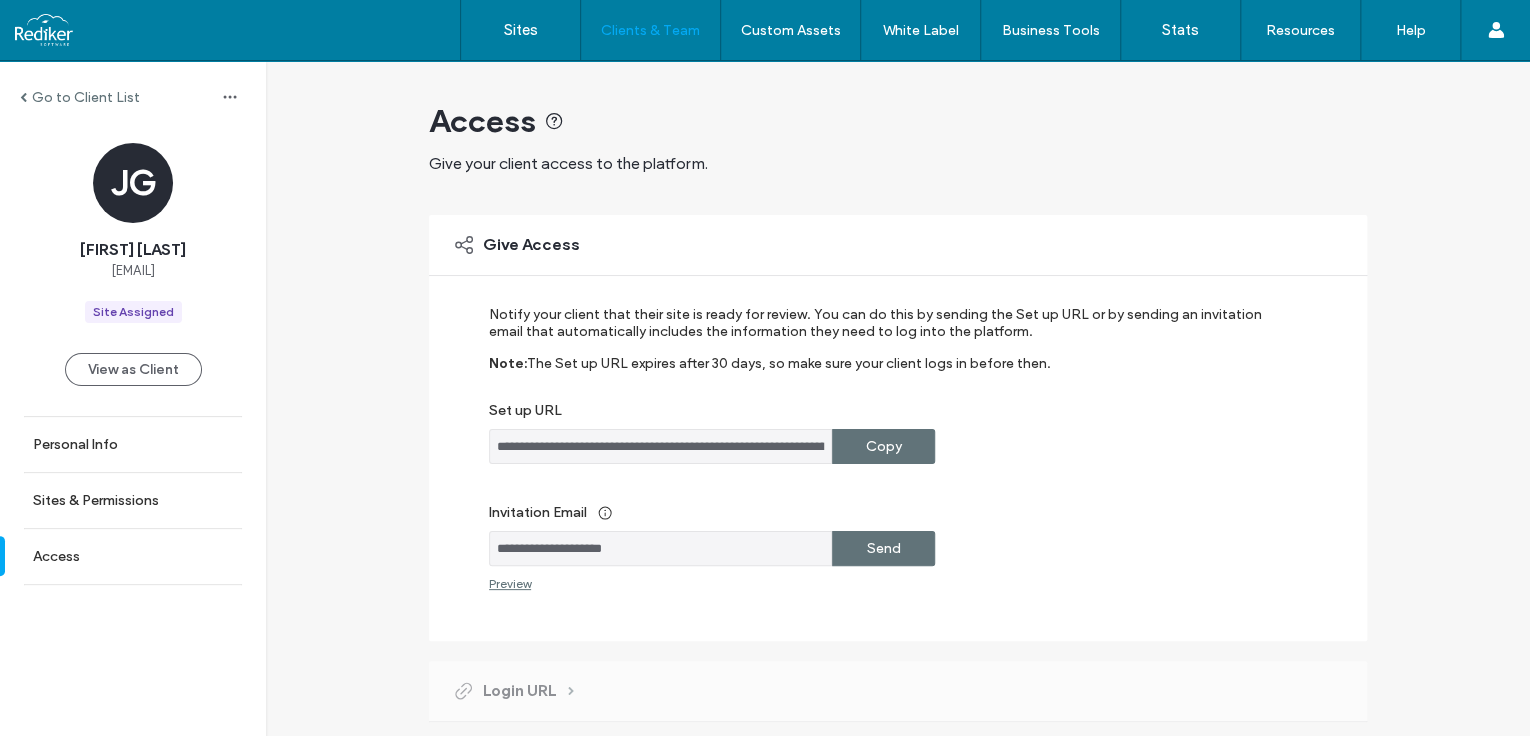 click on "Send" at bounding box center [884, 548] 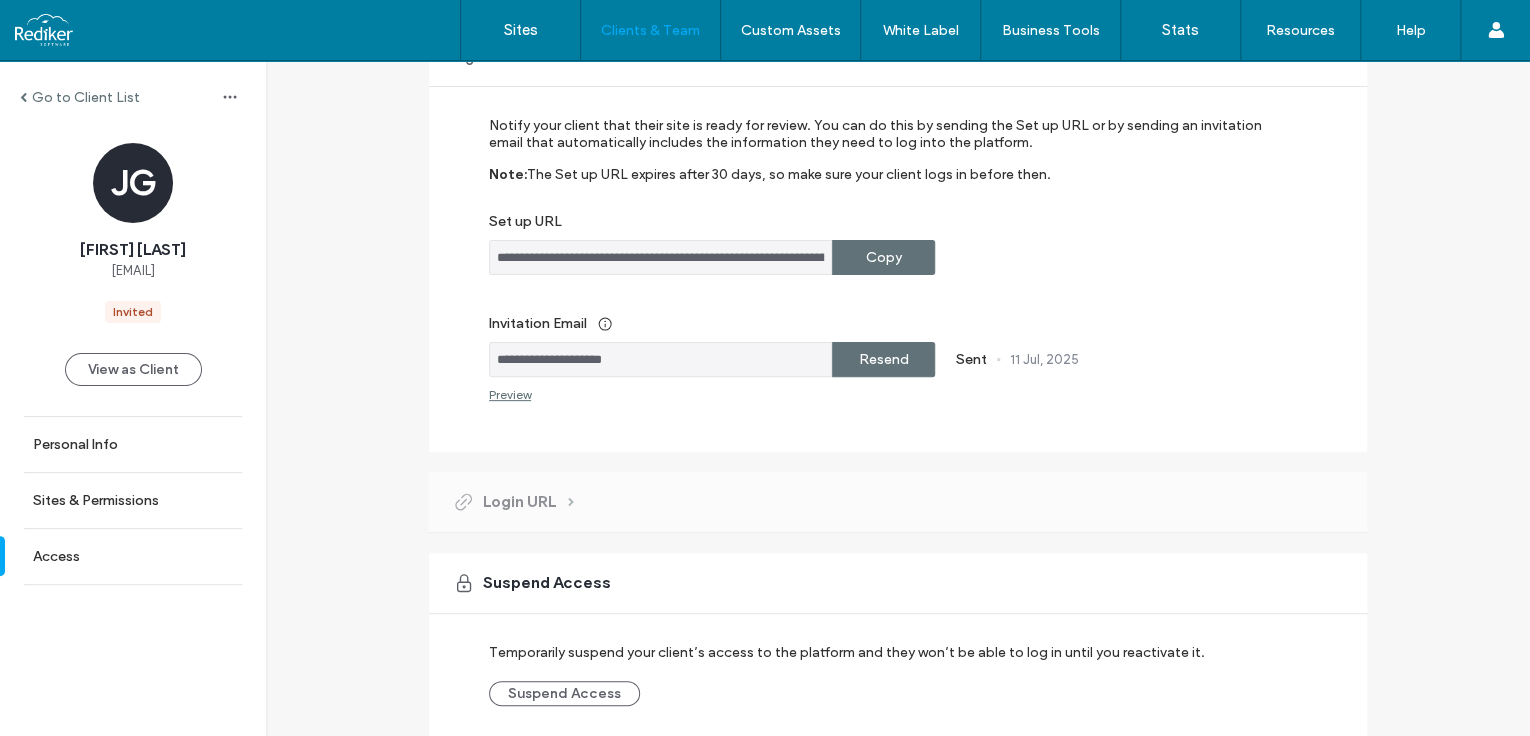scroll, scrollTop: 269, scrollLeft: 0, axis: vertical 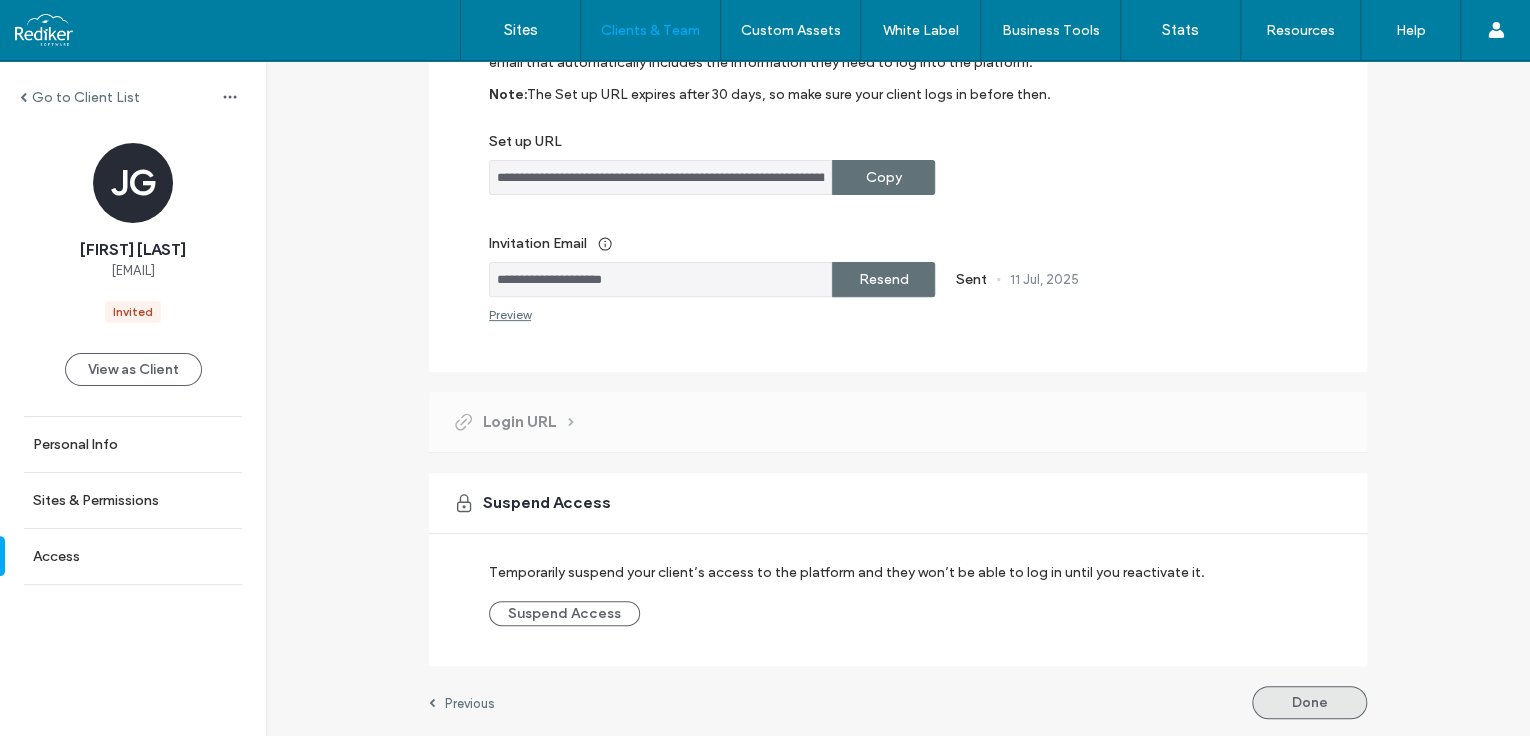click on "Done" at bounding box center (1309, 702) 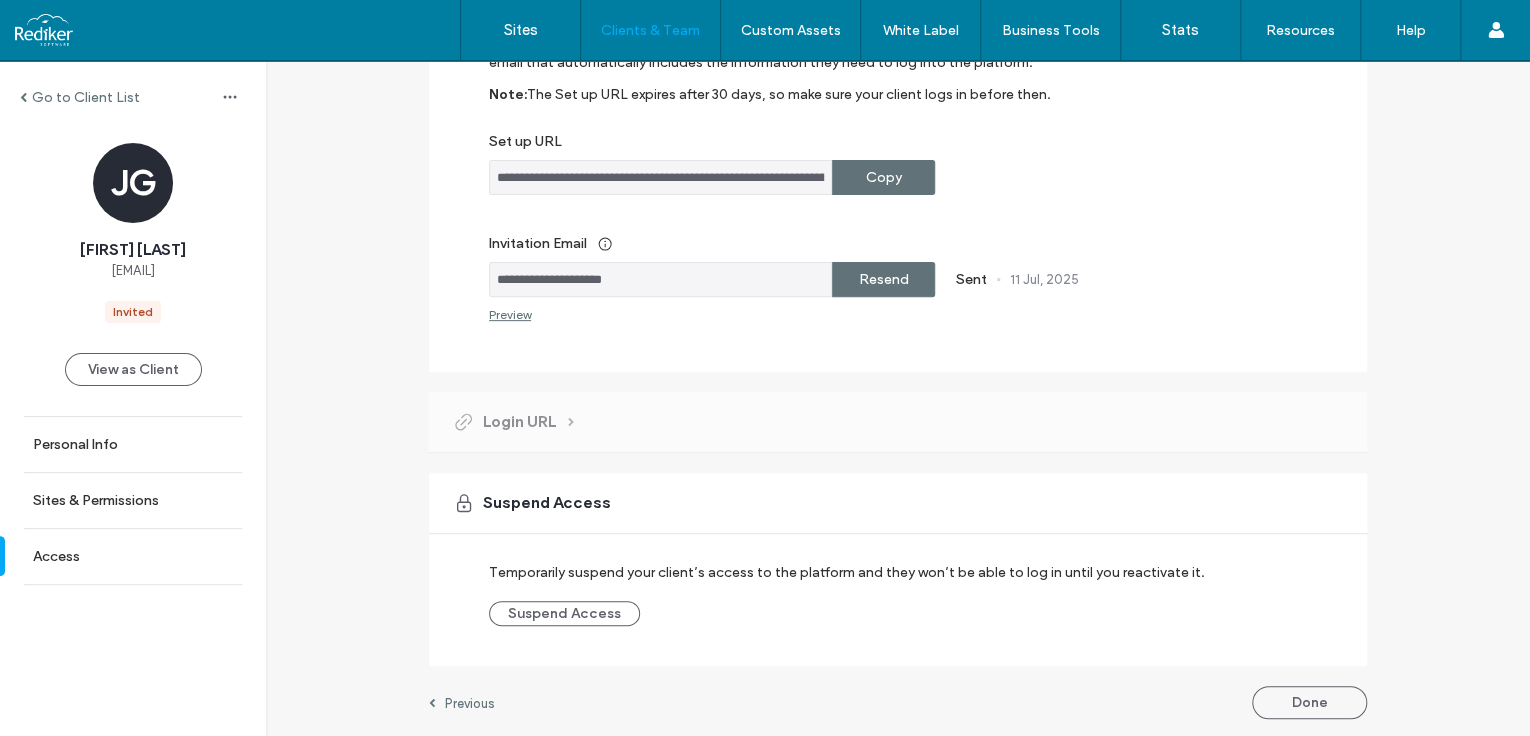 scroll, scrollTop: 0, scrollLeft: 0, axis: both 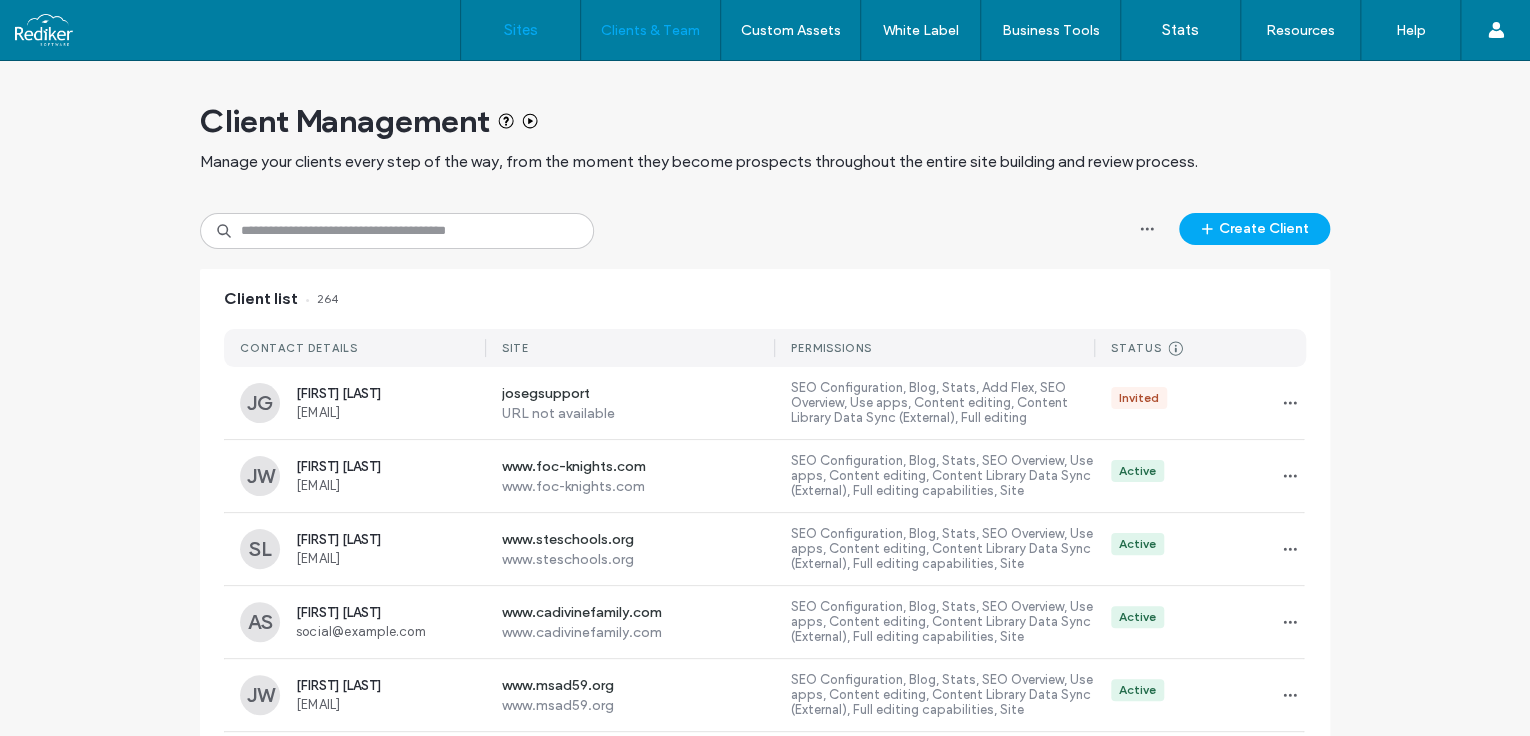 click on "Sites" at bounding box center (520, 30) 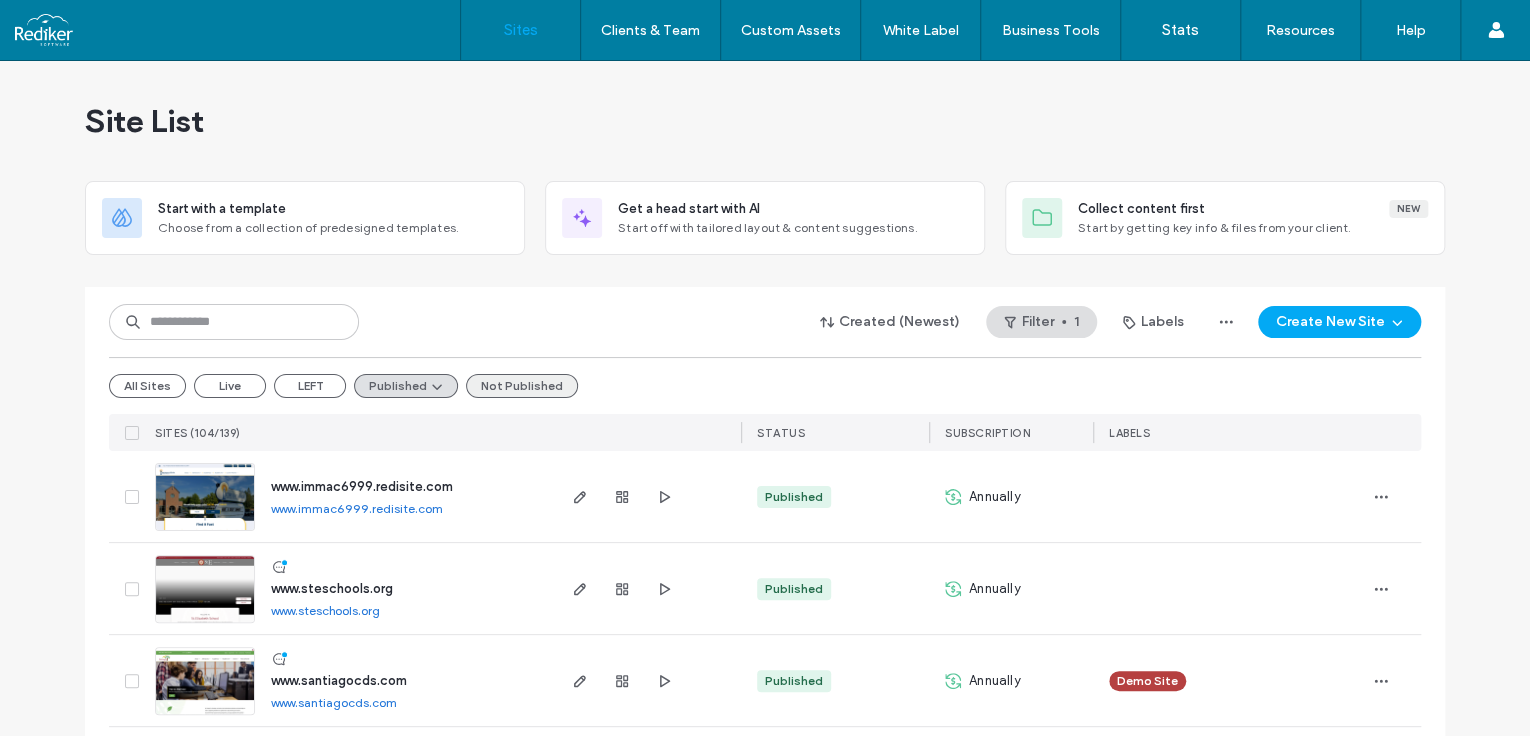 click on "Not Published" at bounding box center (522, 386) 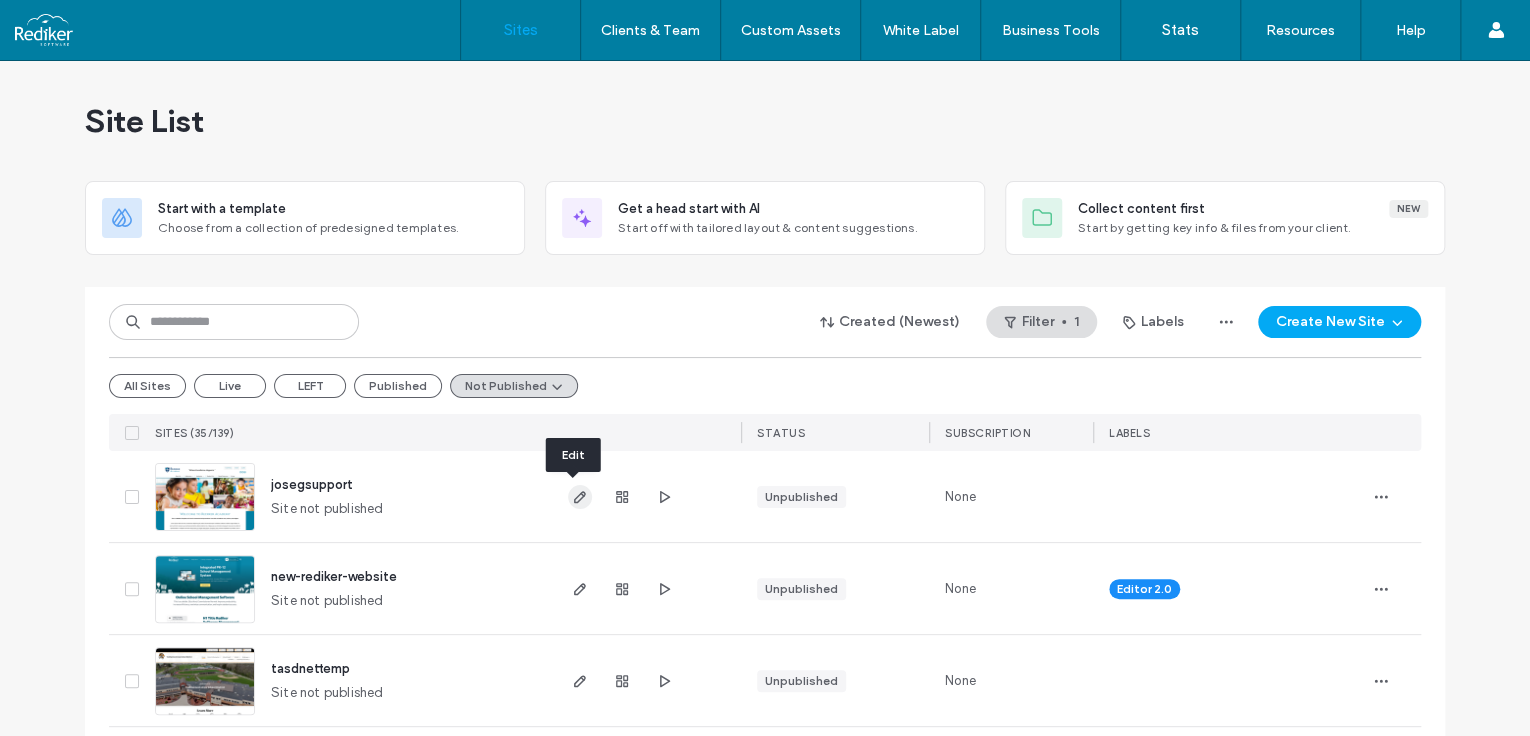 click 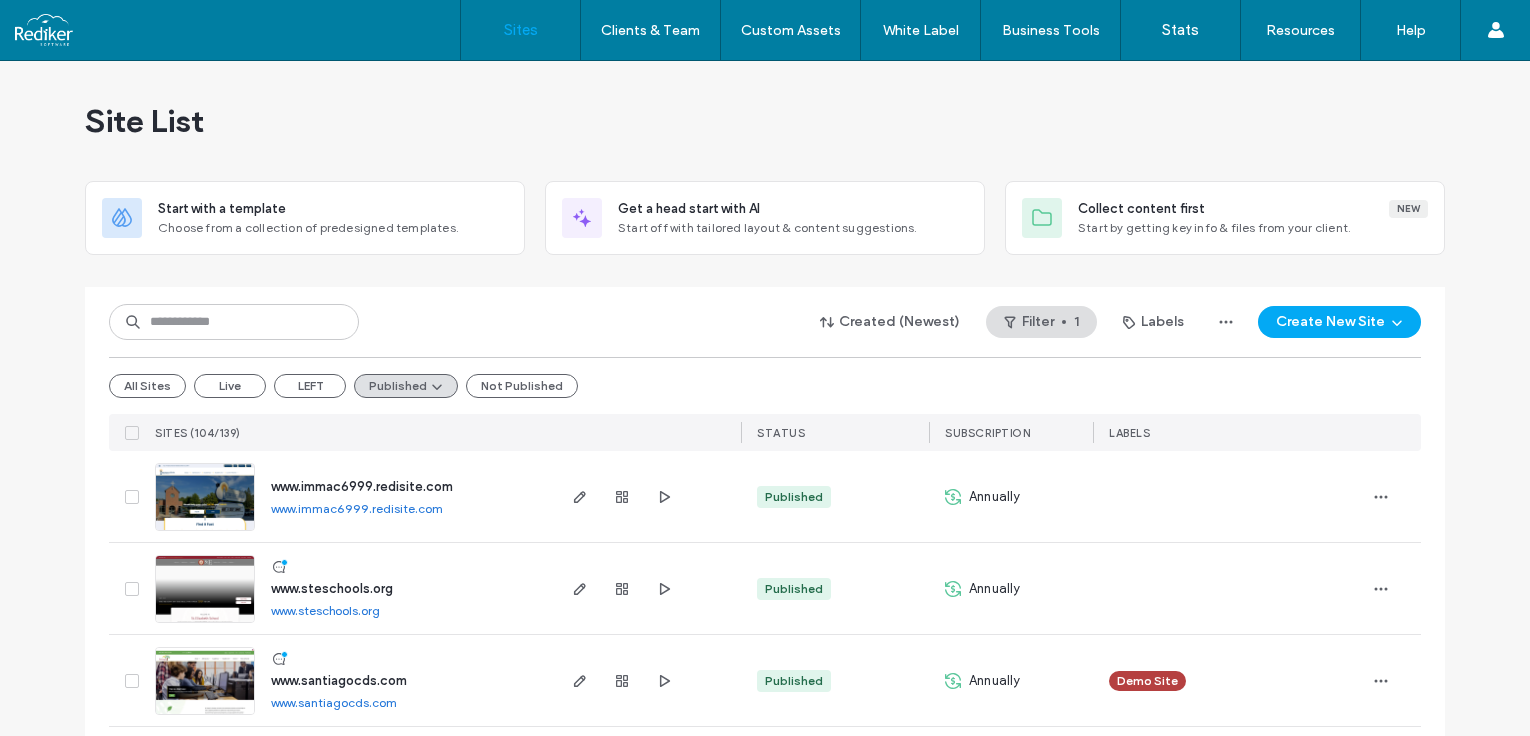scroll, scrollTop: 0, scrollLeft: 0, axis: both 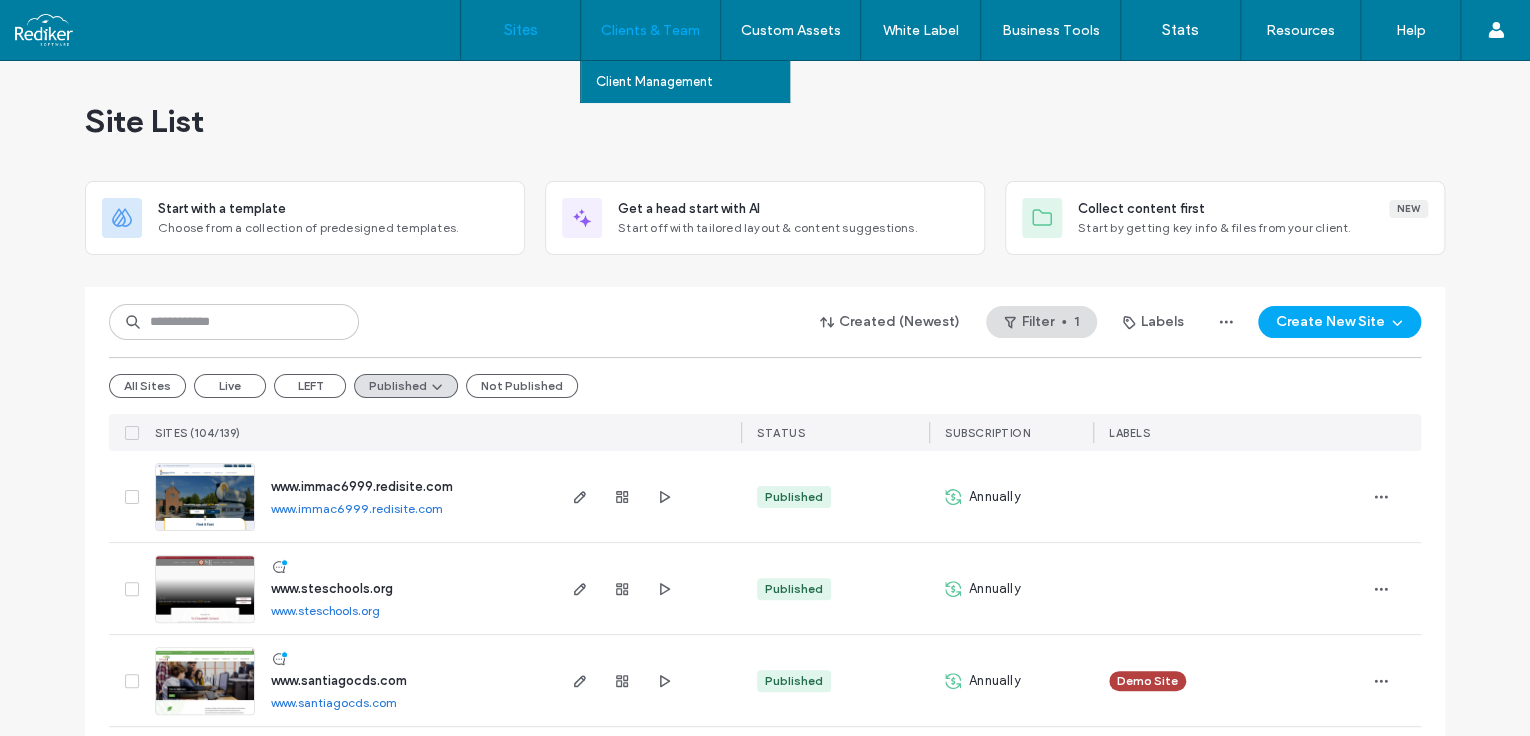 click on "Clients & Team" at bounding box center (650, 30) 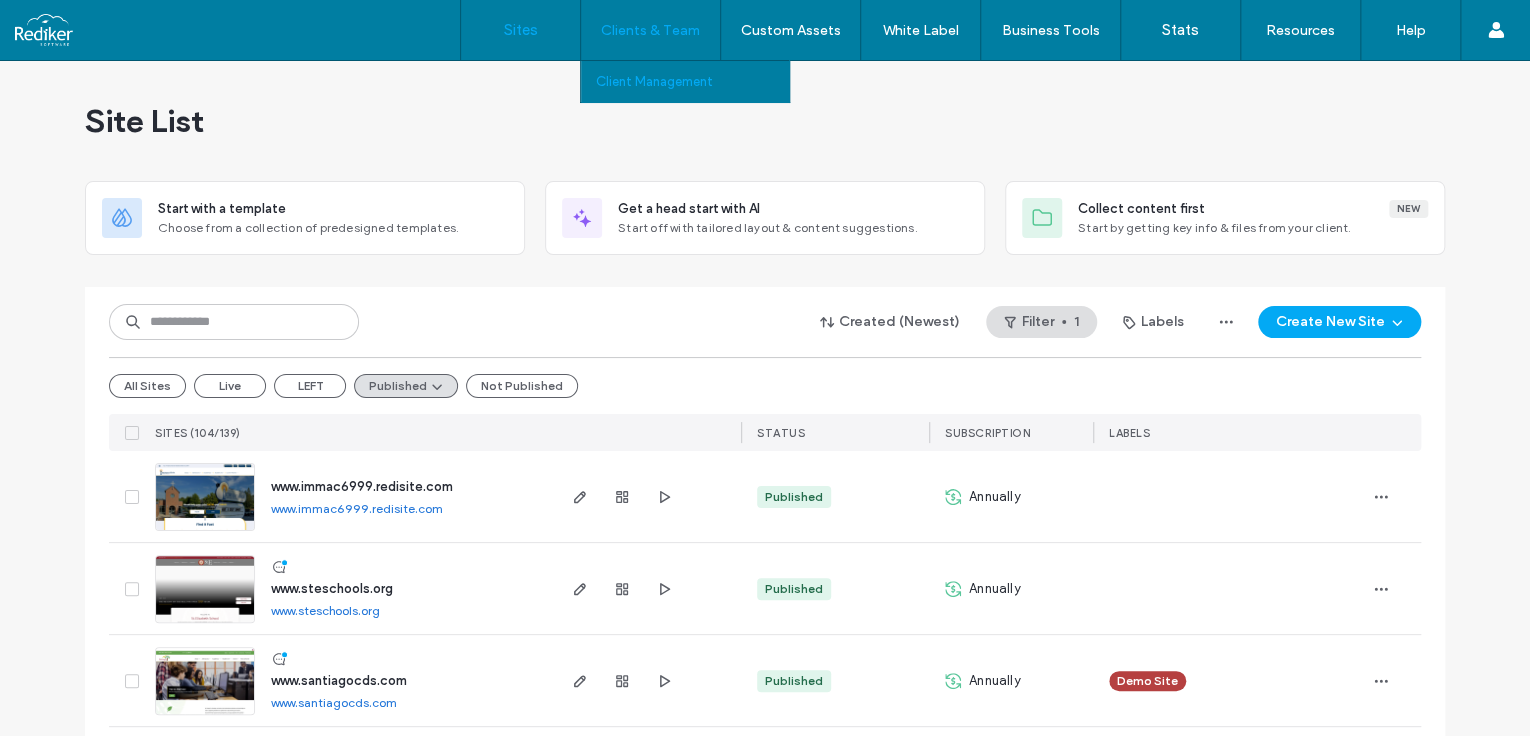 click on "Client Management" at bounding box center [692, 81] 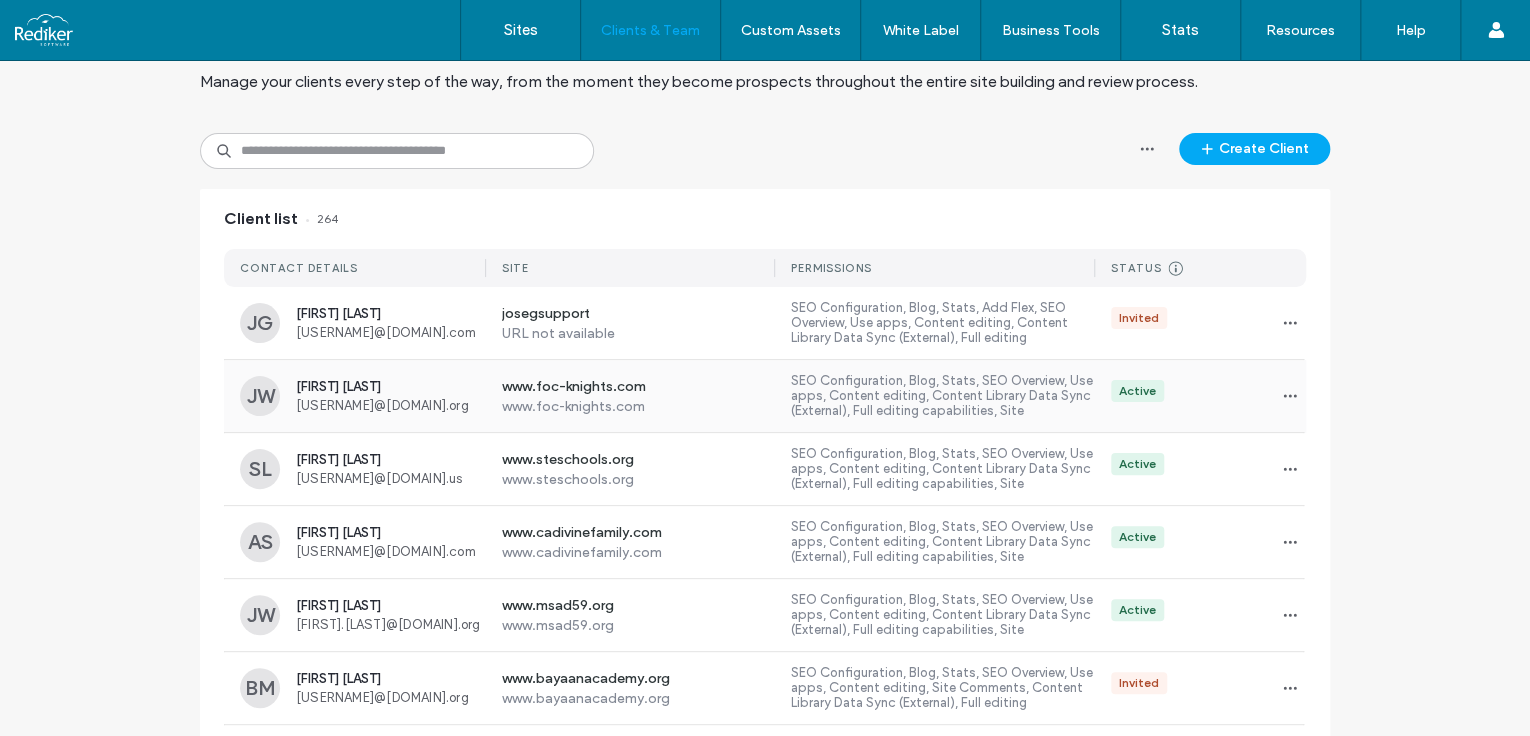 scroll, scrollTop: 0, scrollLeft: 0, axis: both 